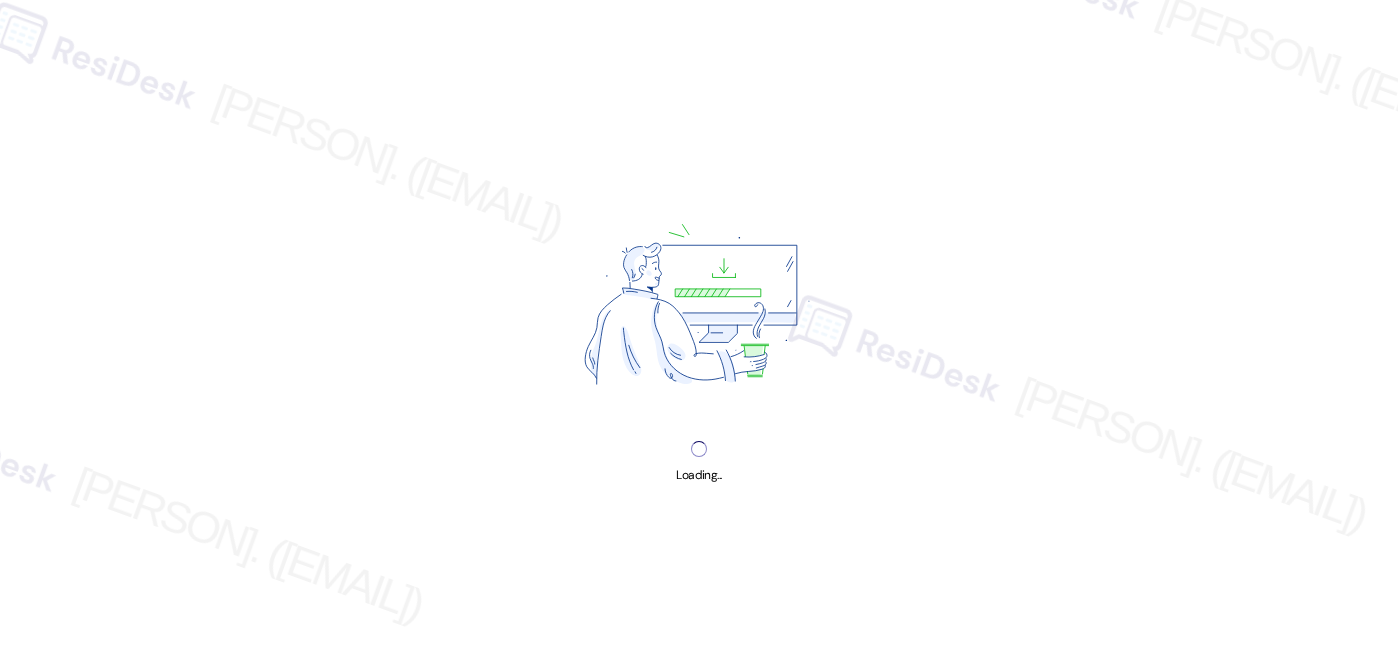 scroll, scrollTop: 0, scrollLeft: 0, axis: both 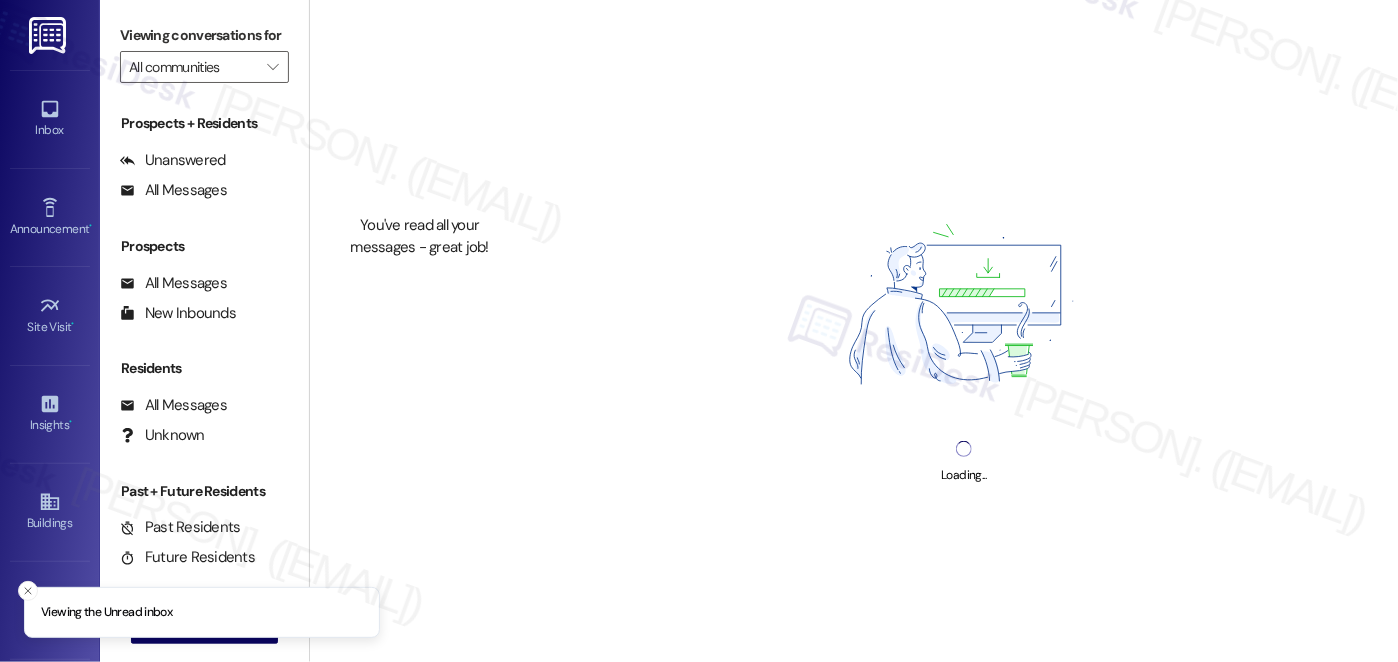 type on "Bay 151" 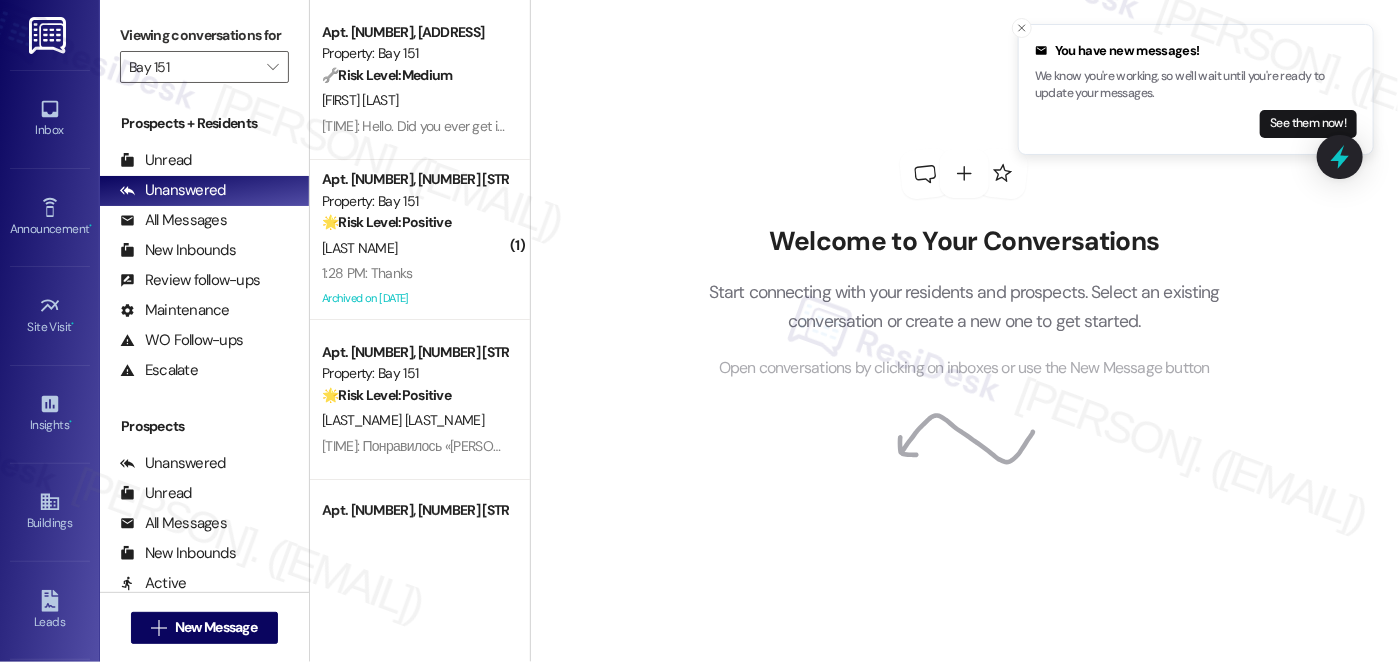 click on "[FIRST] [LAST]" at bounding box center [414, 100] 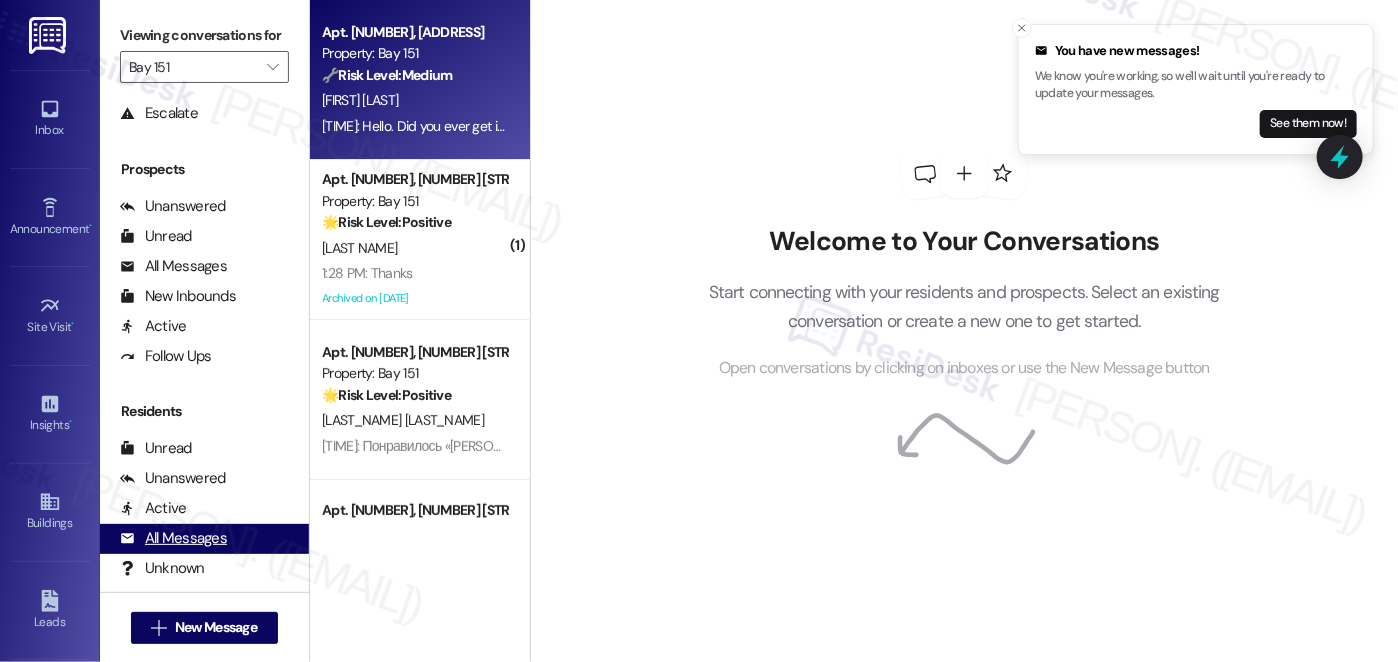 scroll, scrollTop: 360, scrollLeft: 0, axis: vertical 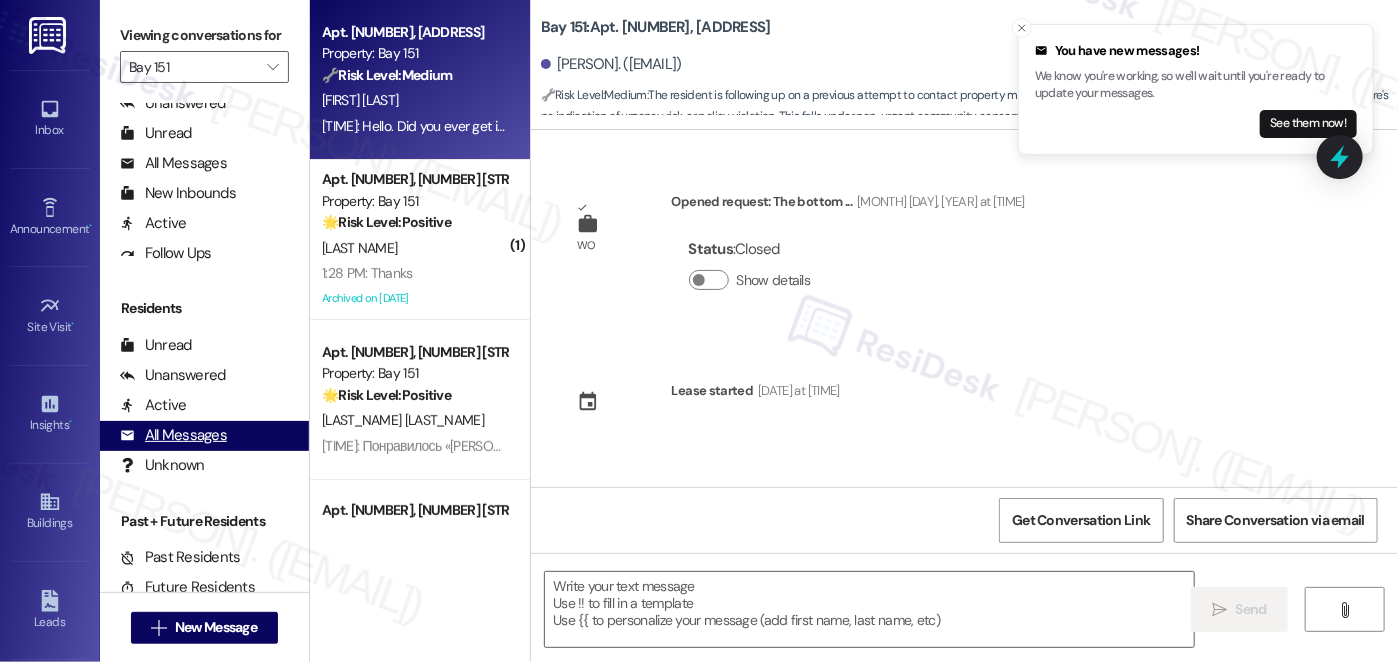 click on "All Messages" at bounding box center [173, 435] 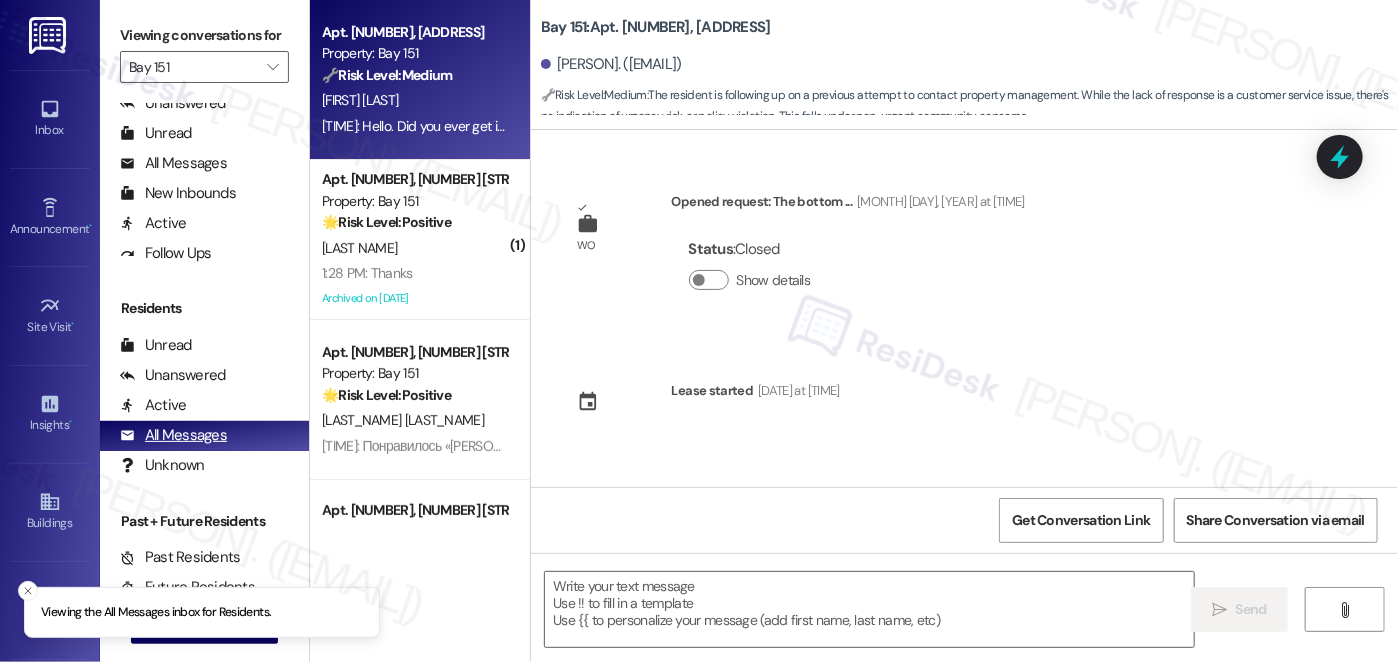 scroll, scrollTop: 0, scrollLeft: 0, axis: both 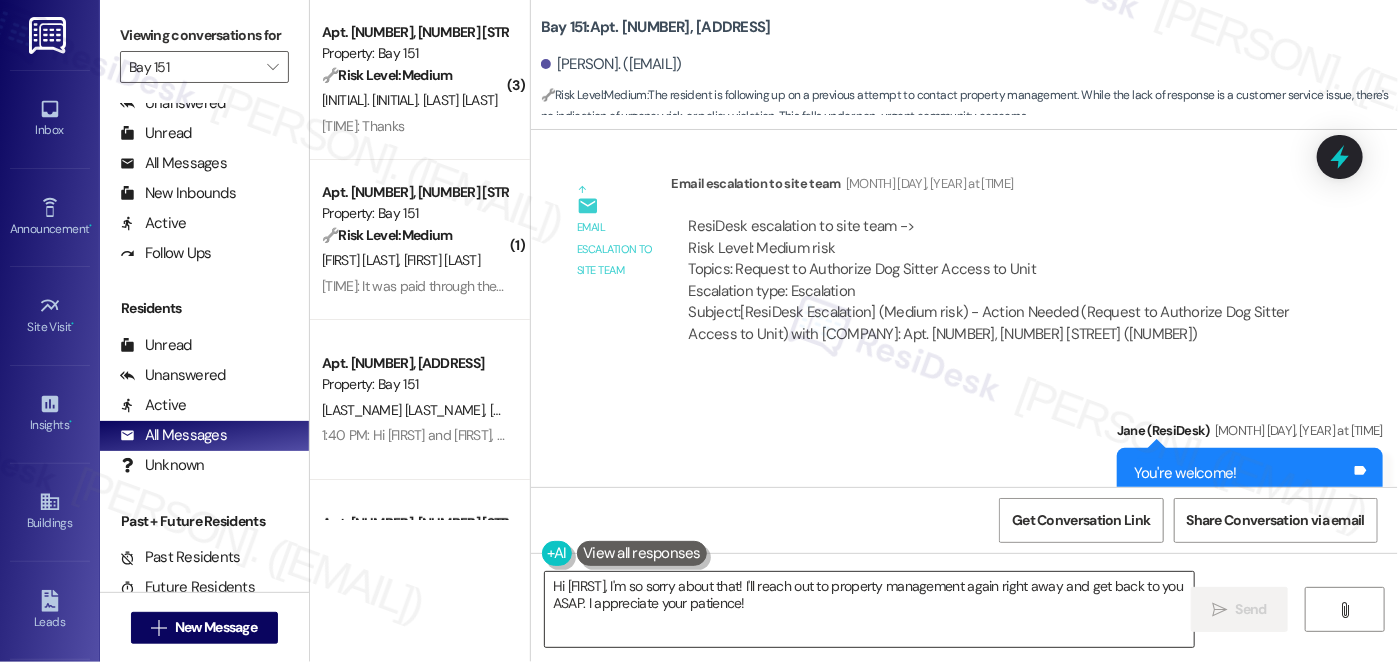 click on "Hi [FIRST], I'm so sorry about that! I'll reach out to property management again right away and get back to you ASAP. I appreciate your patience!" at bounding box center (869, 609) 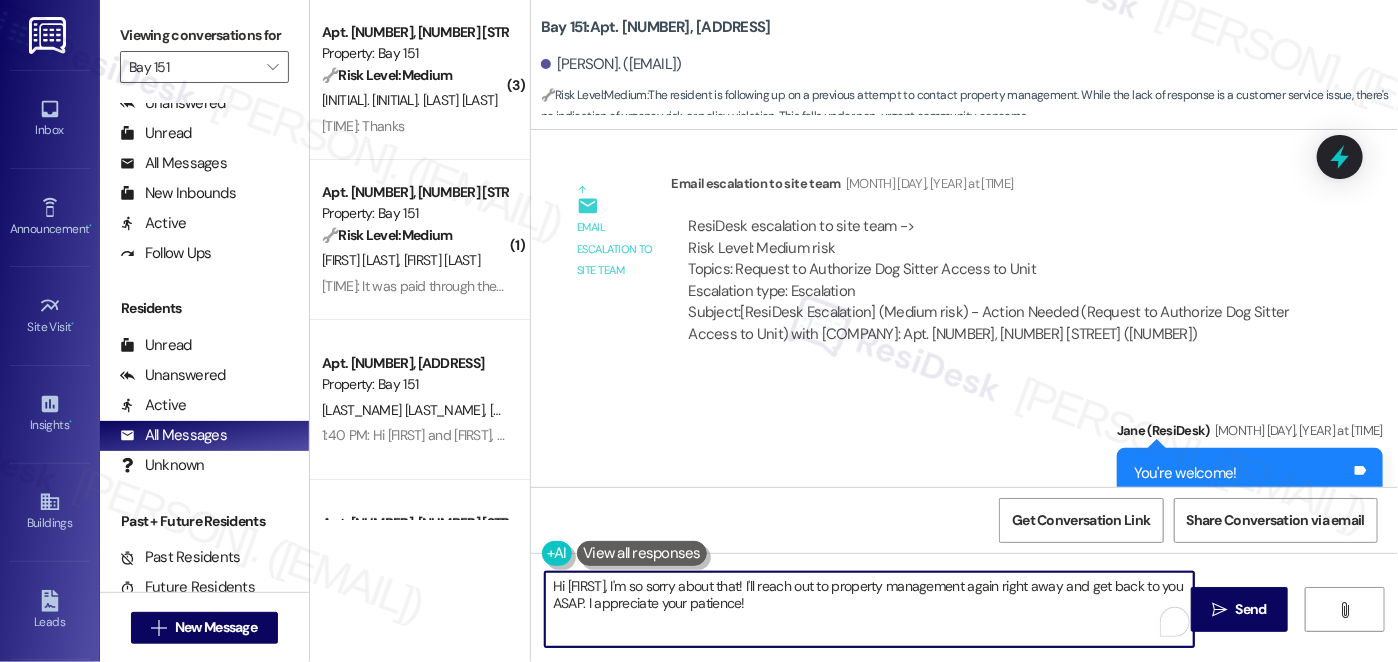 paste on "thanks for checking in. I haven't gotten a response from the team yet. I'll follow up with the site team again and will be in touch as soon as I get an update" 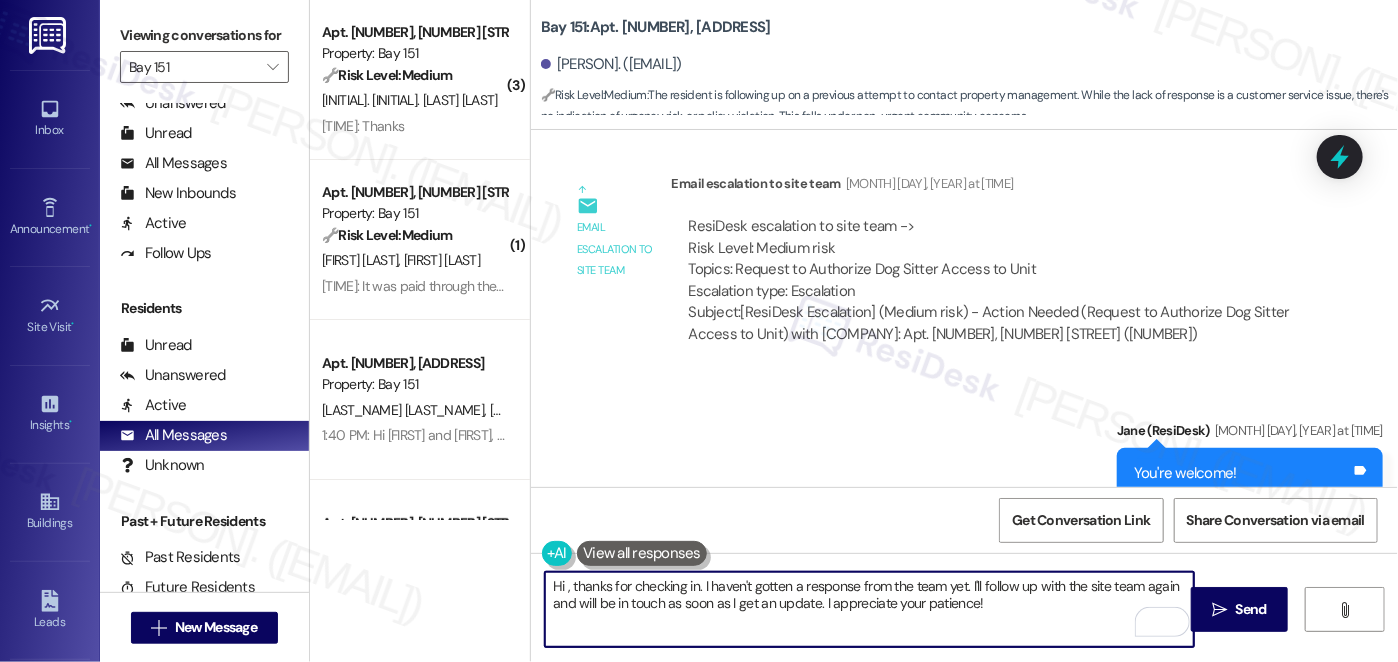 click on "Hi , thanks for checking in. I haven't gotten a response from the team yet. I'll follow up with the site team again and will be in touch as soon as I get an update. I appreciate your patience!" at bounding box center (869, 609) 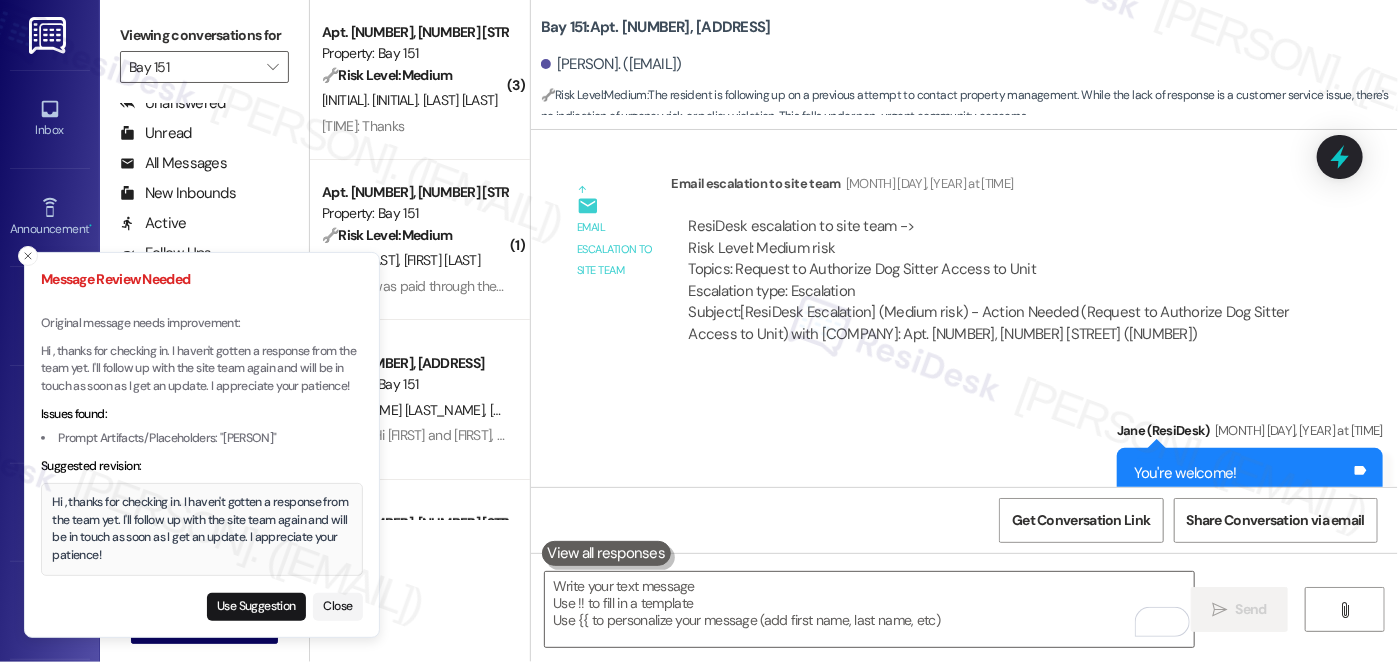 click on "Hi , thanks for checking in. I haven't gotten a response from the team yet. I'll follow up with the site team again and will be in touch as soon as I get an update. I appreciate your patience!" at bounding box center [202, 529] 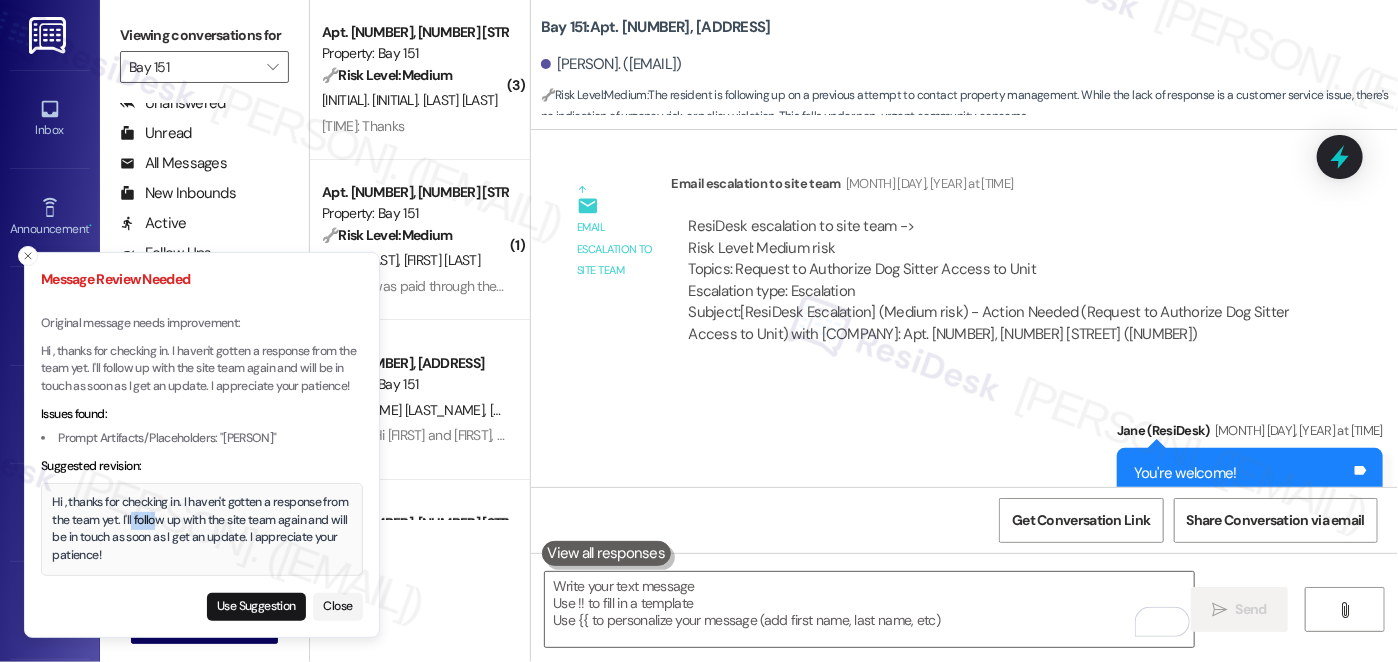 click on "Hi , thanks for checking in. I haven't gotten a response from the team yet. I'll follow up with the site team again and will be in touch as soon as I get an update. I appreciate your patience!" at bounding box center (202, 529) 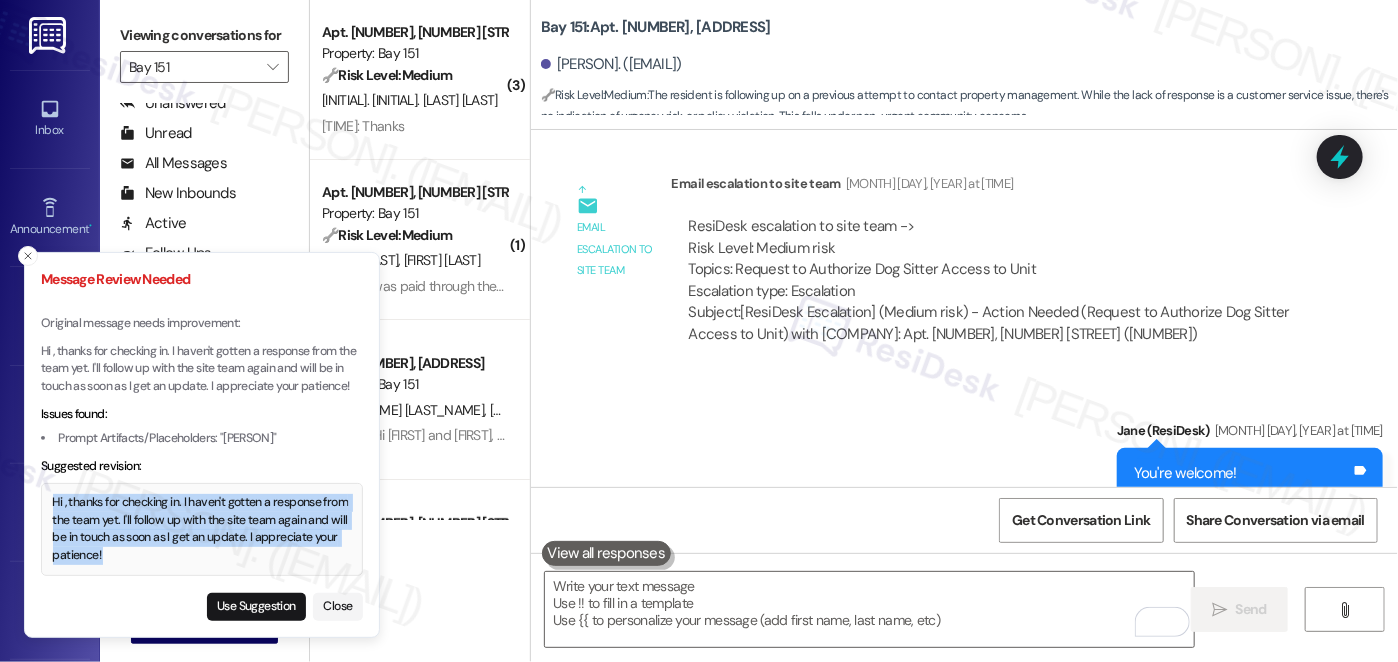 click on "Hi , thanks for checking in. I haven't gotten a response from the team yet. I'll follow up with the site team again and will be in touch as soon as I get an update. I appreciate your patience!" at bounding box center (202, 529) 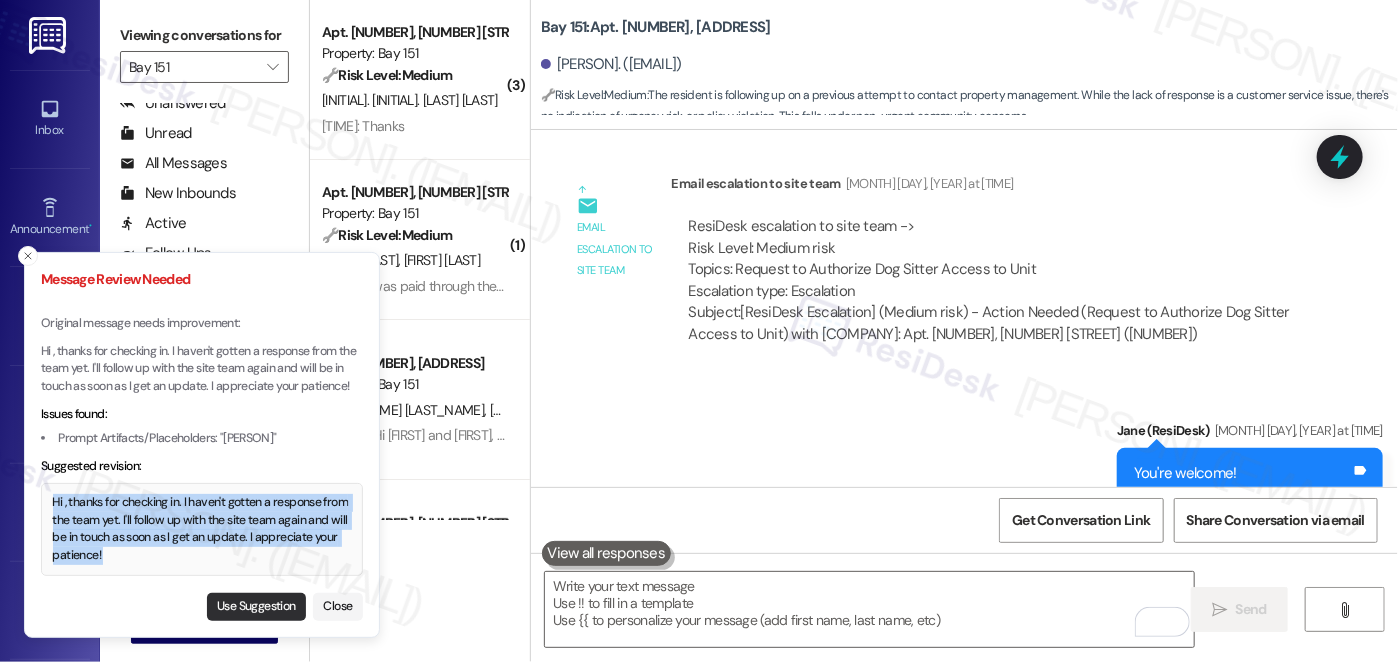 click on "Use Suggestion" at bounding box center (256, 607) 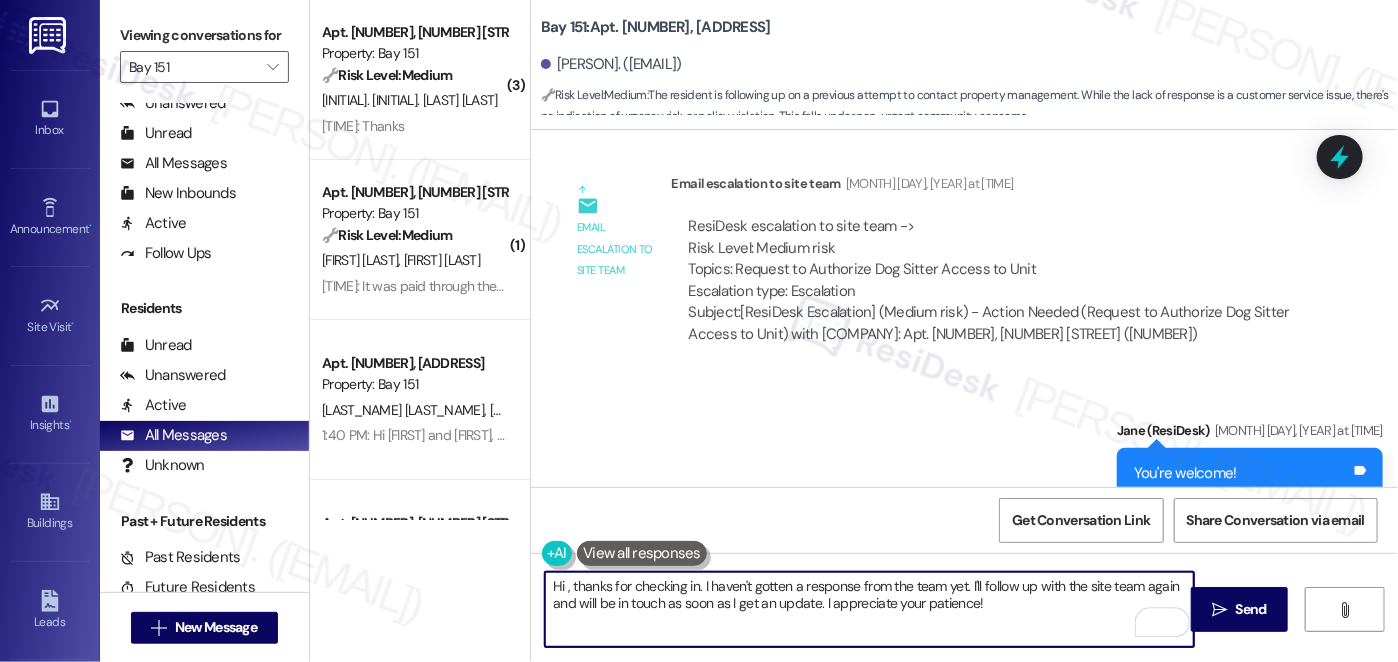 click on "Hi , thanks for checking in. I haven't gotten a response from the team yet. I'll follow up with the site team again and will be in touch as soon as I get an update. I appreciate your patience!" at bounding box center [869, 609] 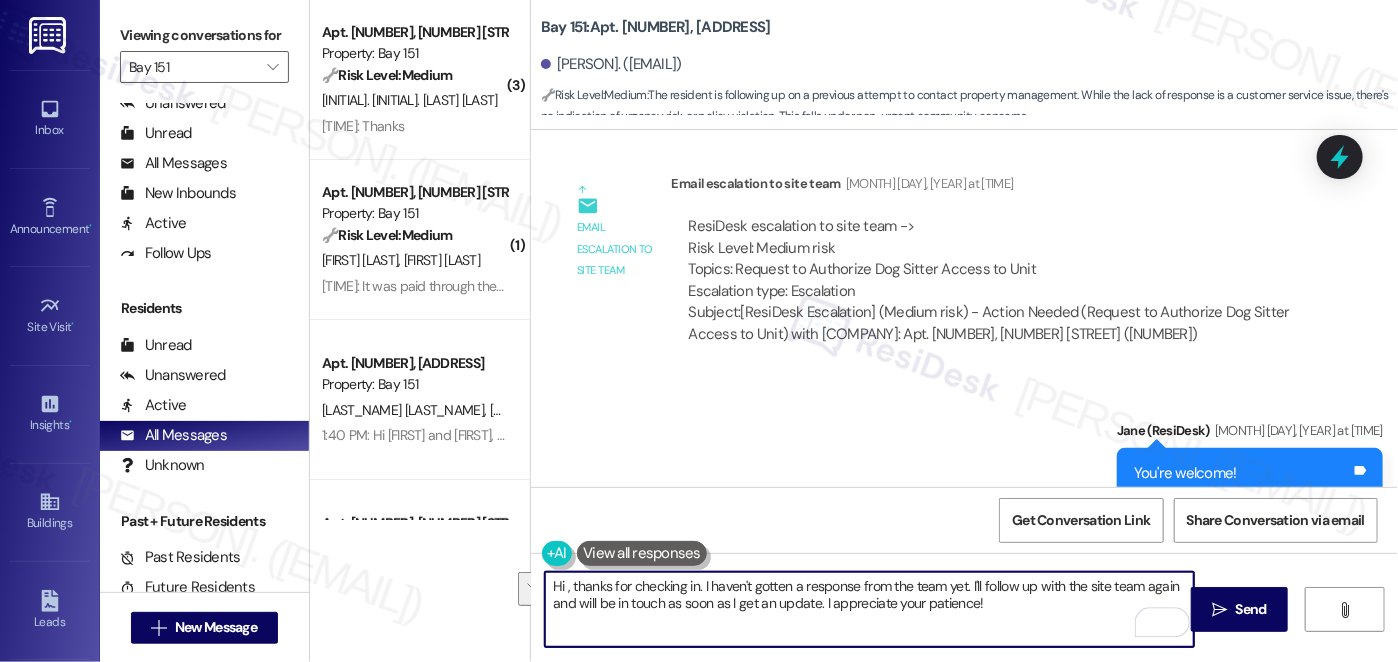click on "Hi , thanks for checking in. I haven't gotten a response from the team yet. I'll follow up with the site team again and will be in touch as soon as I get an update. I appreciate your patience!" at bounding box center (869, 609) 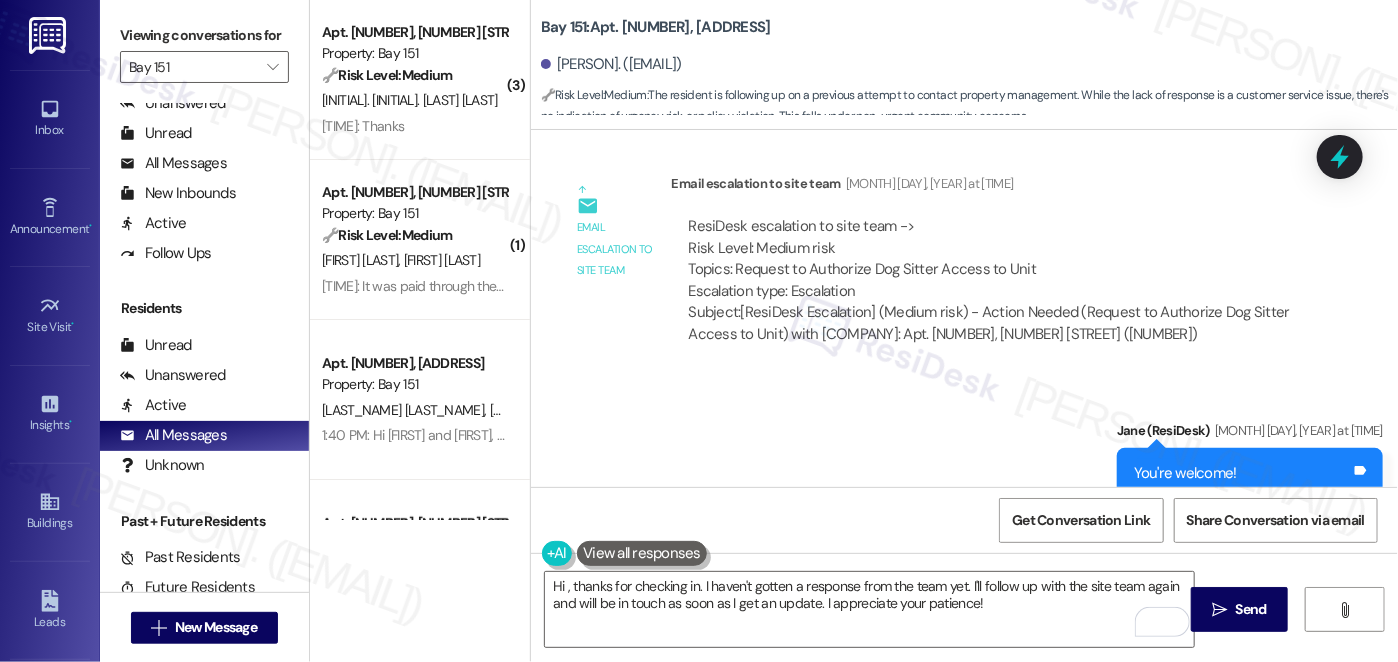 click on "Viewing conversations for" at bounding box center [204, 35] 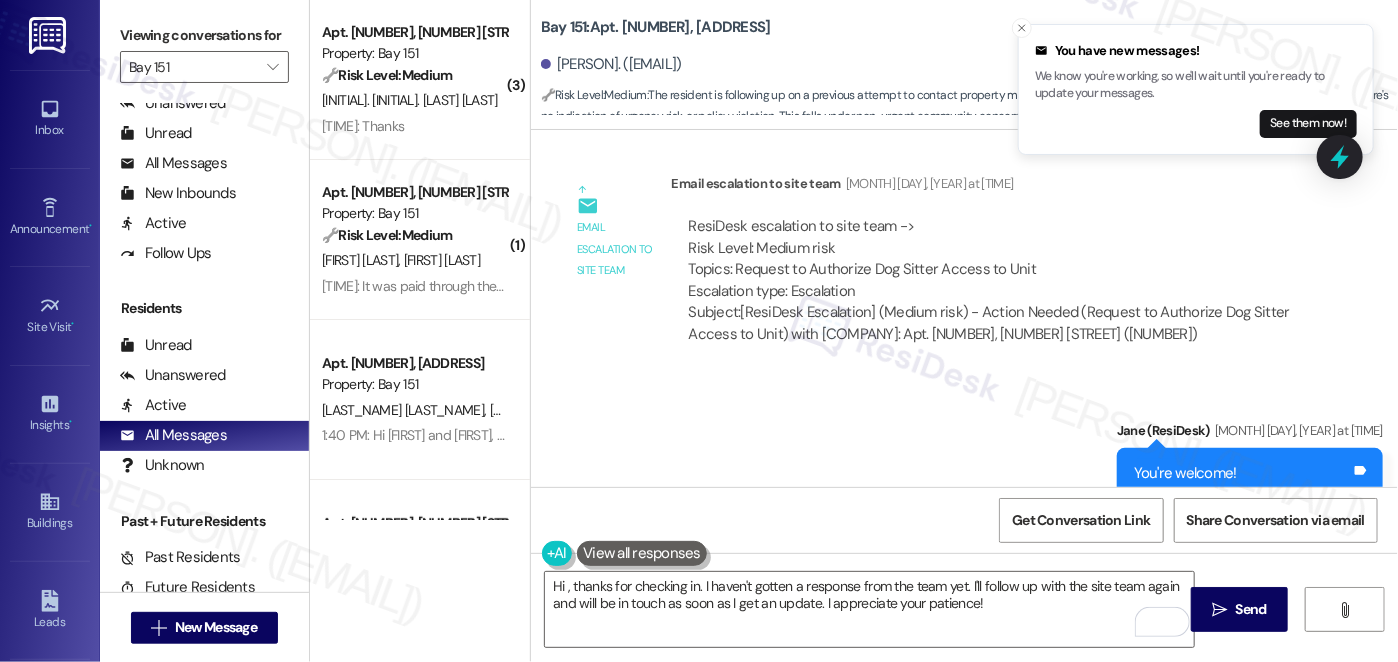 drag, startPoint x: 753, startPoint y: 346, endPoint x: 812, endPoint y: 343, distance: 59.07622 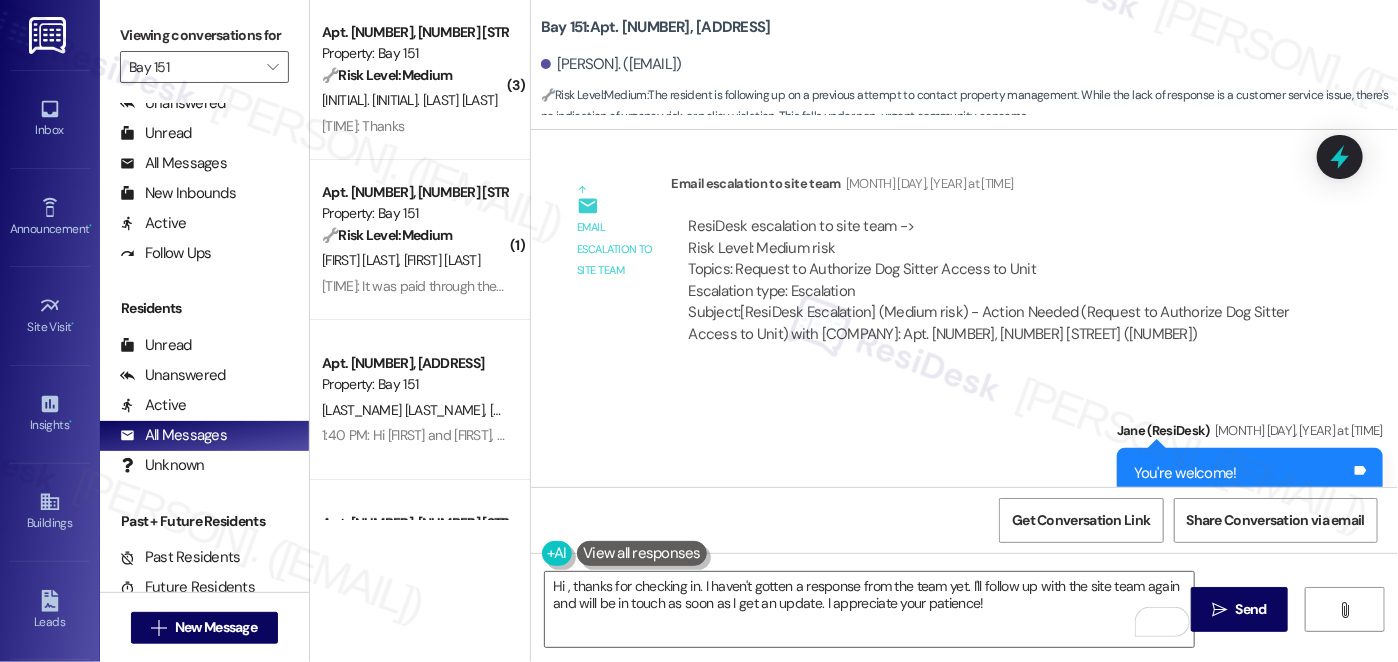 click on "Viewing conversations for" at bounding box center [204, 35] 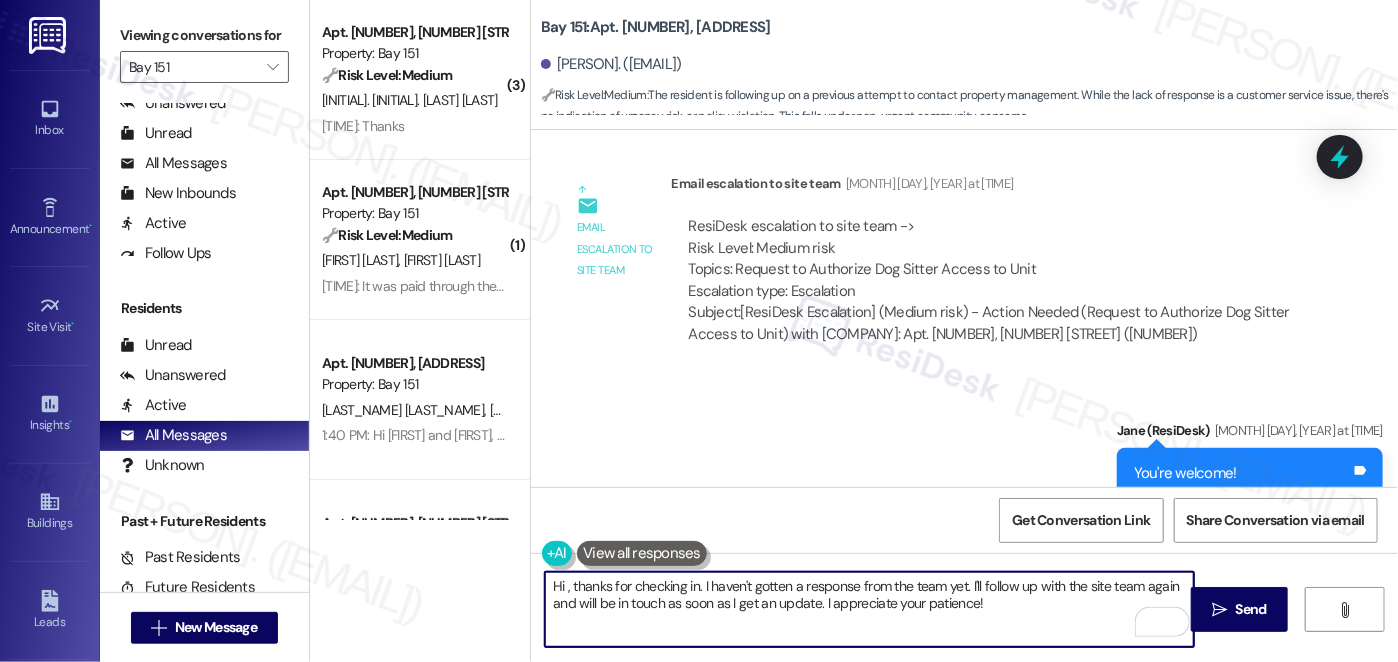 click on "Hi , thanks for checking in. I haven't gotten a response from the team yet. I'll follow up with the site team again and will be in touch as soon as I get an update. I appreciate your patience!" at bounding box center [869, 609] 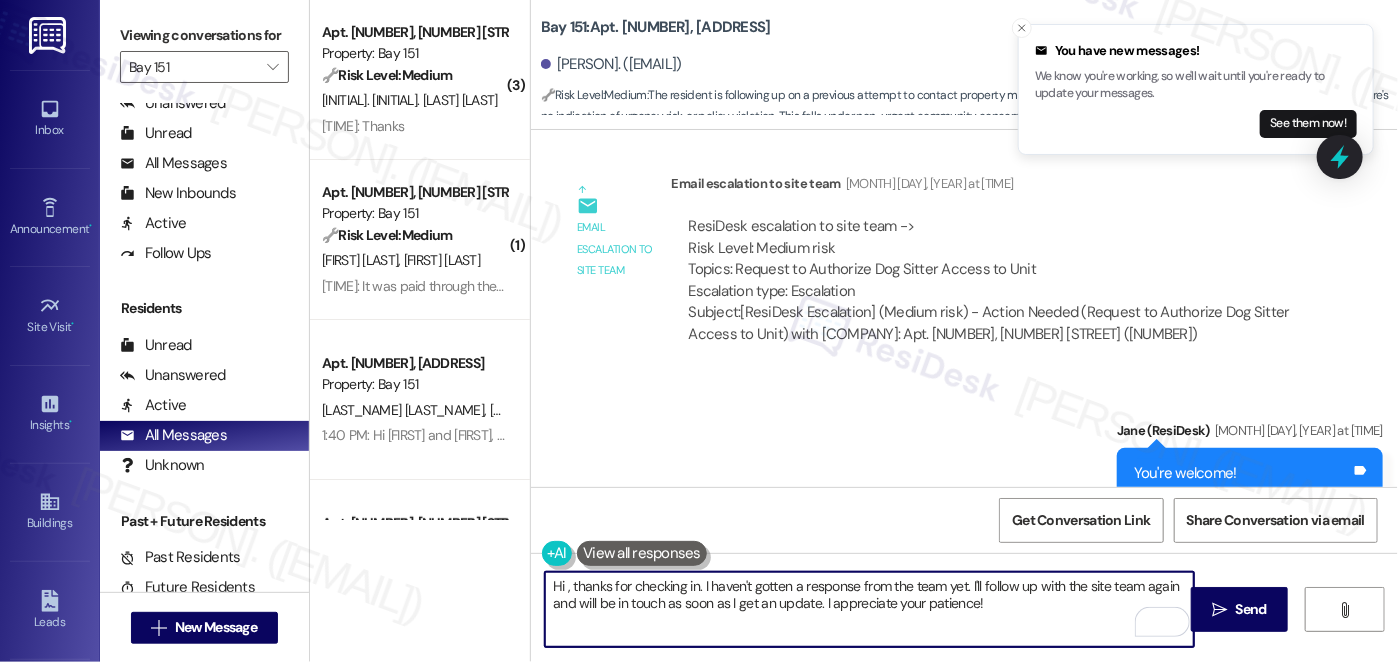 drag, startPoint x: 932, startPoint y: 600, endPoint x: 1014, endPoint y: 576, distance: 85.44004 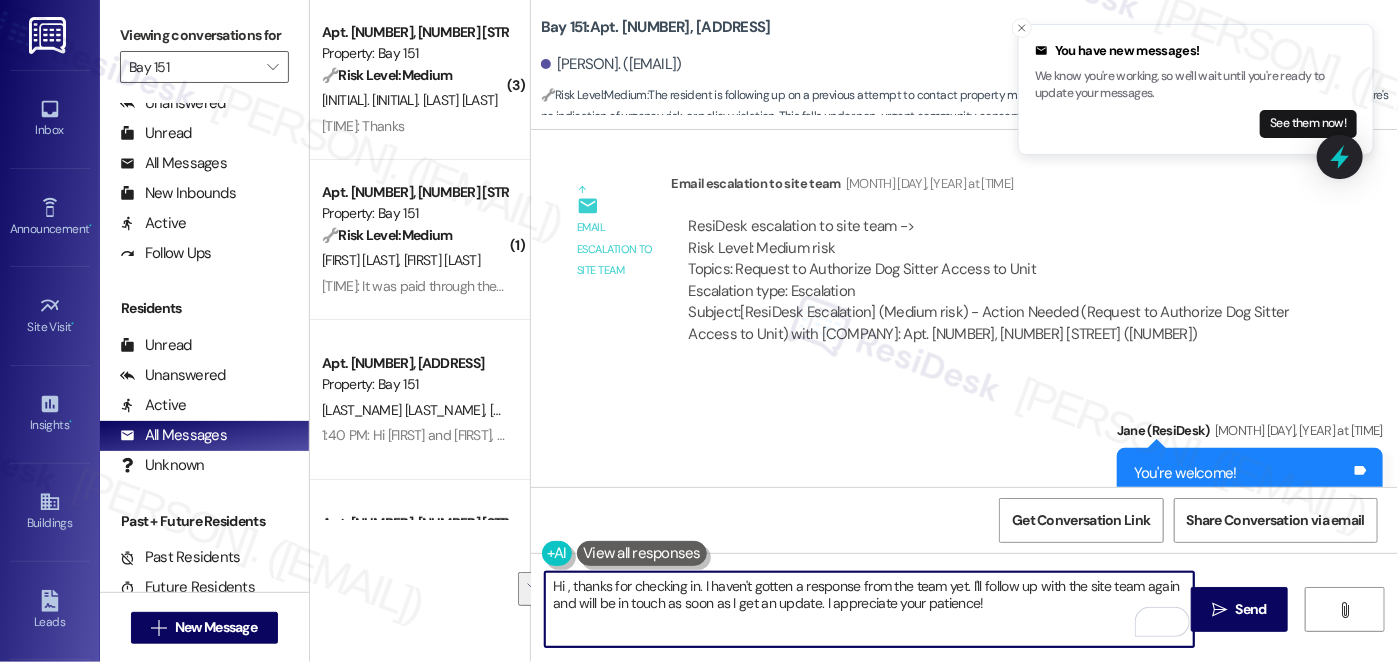 click on "Hi , thanks for checking in. I haven't gotten a response from the team yet. I'll follow up with the site team again and will be in touch as soon as I get an update. I appreciate your patience!" at bounding box center (869, 609) 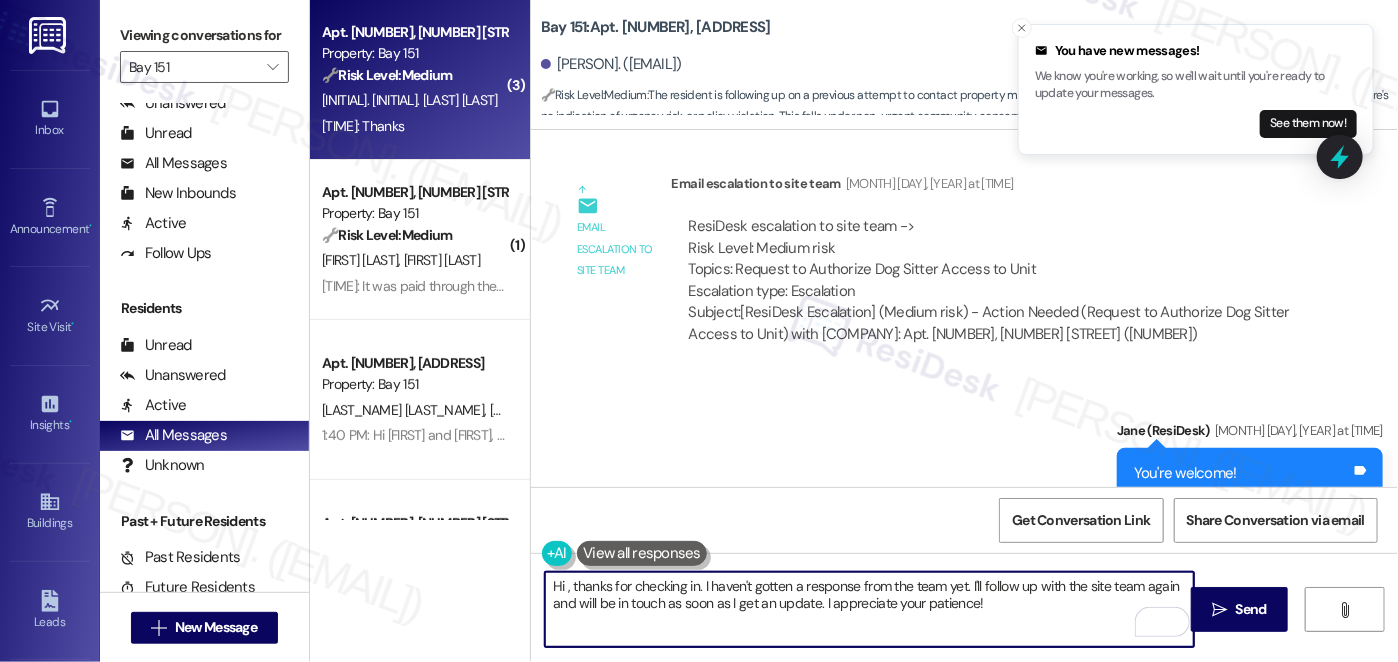 click on "[INITIAL]. [INITIAL]. [LAST] [LAST]" at bounding box center (410, 100) 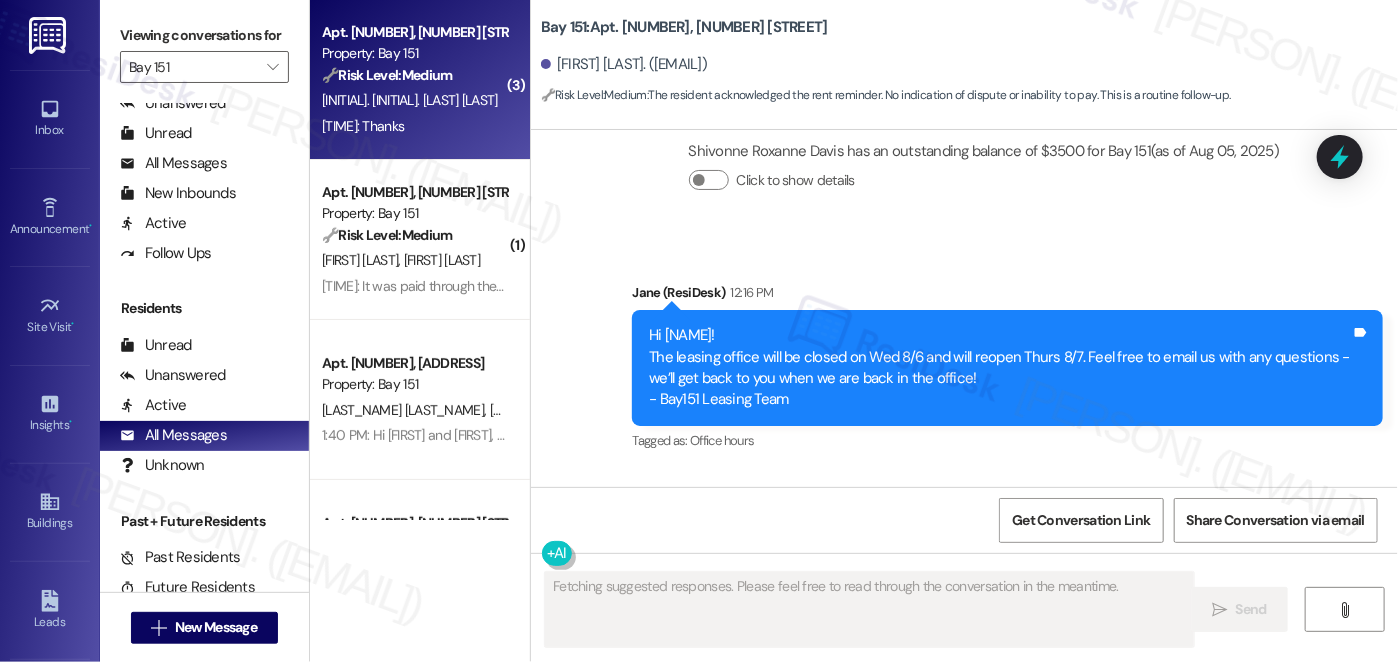 scroll, scrollTop: 20568, scrollLeft: 0, axis: vertical 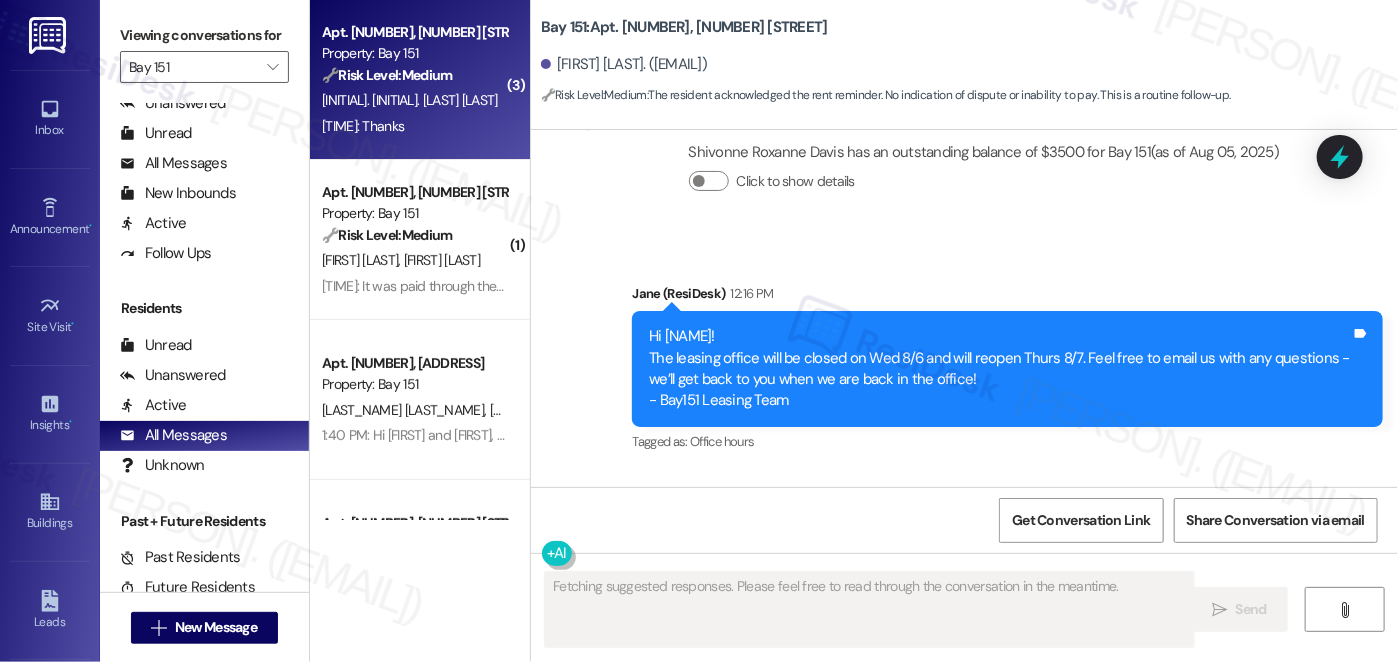 click on "Hi Shivonne, how are you? A friendly reminder that your rent is due and your current balance is {$3500.00}. Please be sure to post your payment before 5pm today or a $[NUMBER] late fee will be added to your rental account. Please let us know if you have any questions! If you've already paid, thank you for your patience!" at bounding box center (1000, 591) 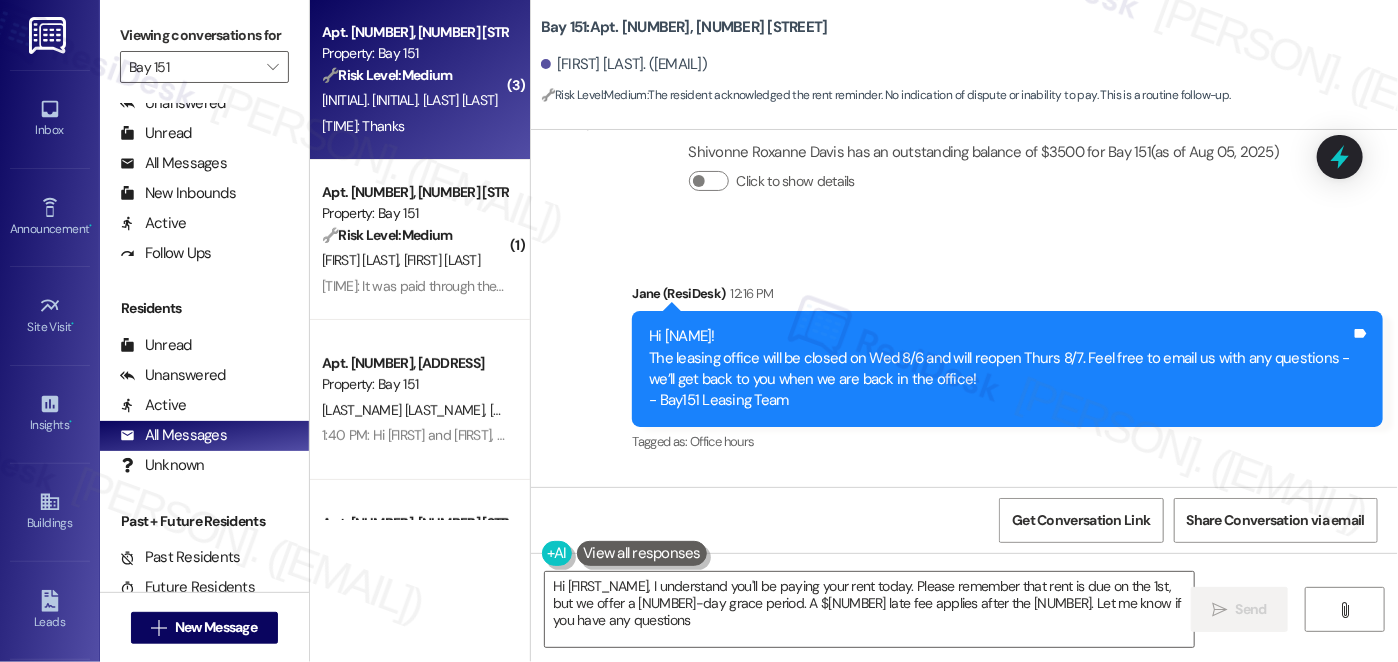 type on "Hi {{first_name}}, I understand you'll be paying your rent today. Please remember that rent is due on the 1st, but we offer a 5-day grace period. A $100 late fee applies after the 5th. Let me know if you have any questions!" 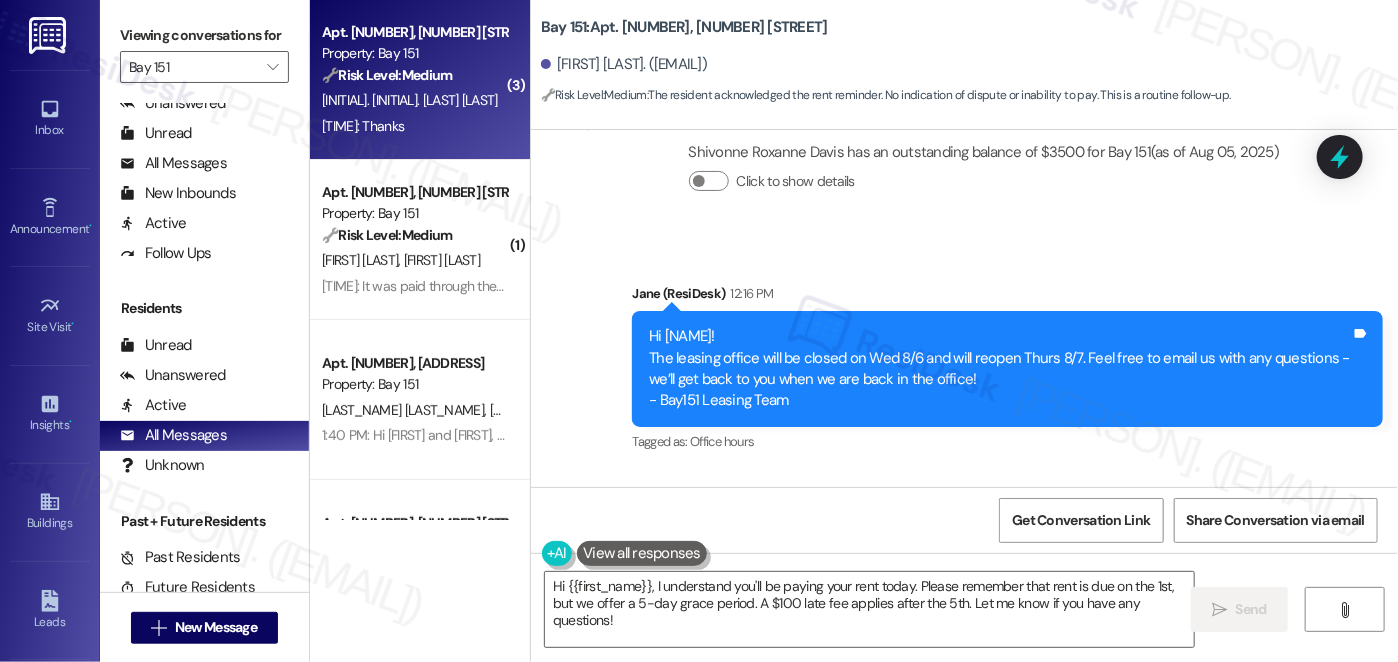 click on "Hi Shivonne, how are you? A friendly reminder that your rent is due and your current balance is {$3500.00}. Please be sure to post your payment before 5pm today or a $[NUMBER] late fee will be added to your rental account. Please let us know if you have any questions! If you've already paid, thank you for your patience!" at bounding box center [1000, 591] 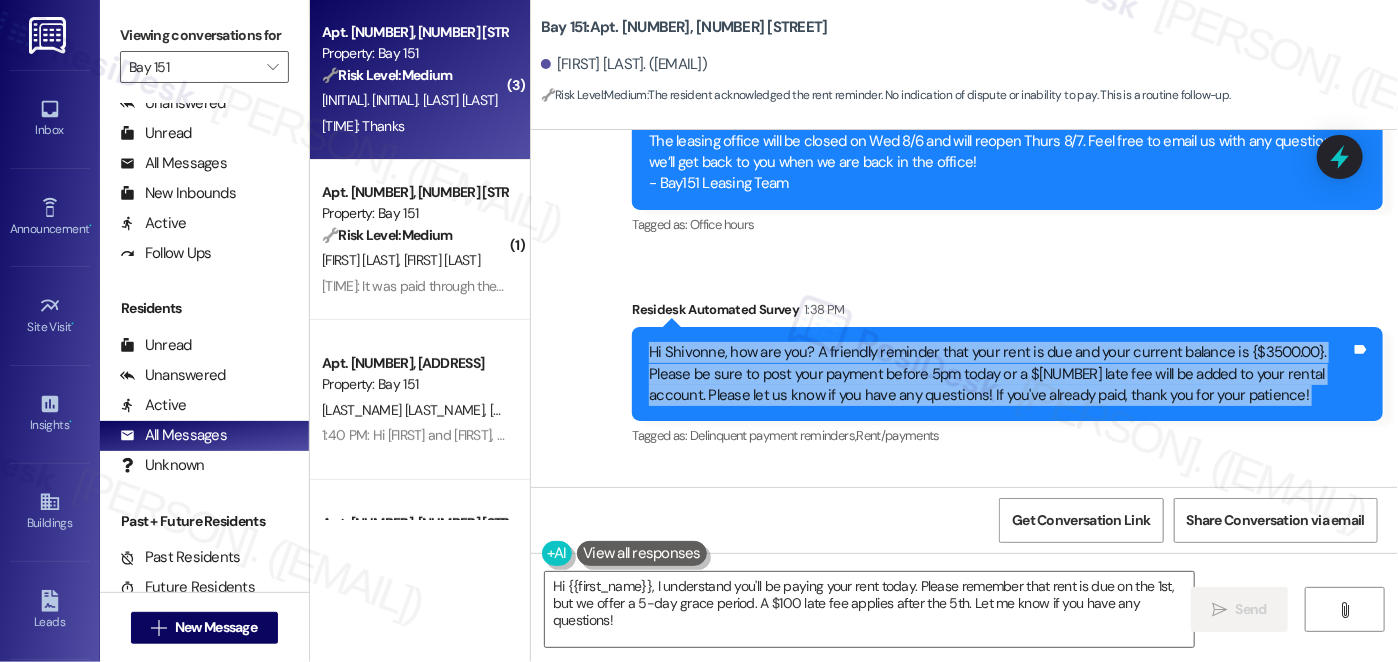 scroll, scrollTop: 20869, scrollLeft: 0, axis: vertical 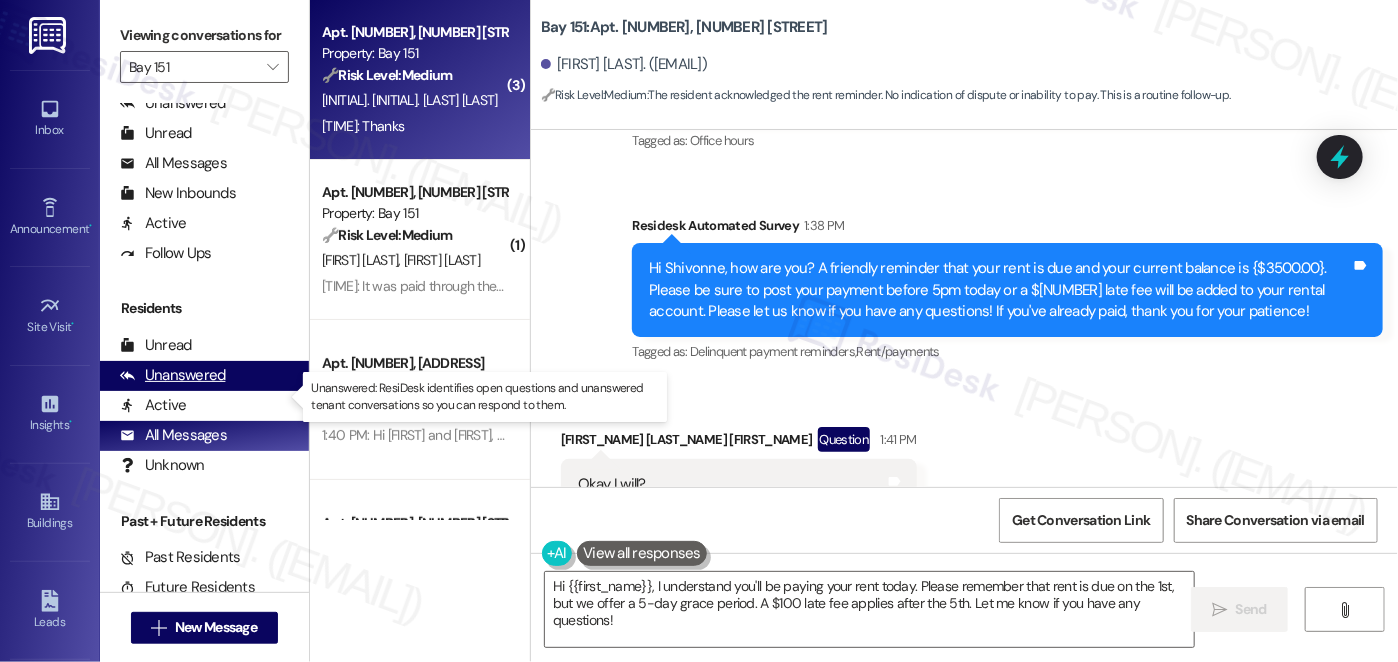 click on "Unanswered" at bounding box center (173, 375) 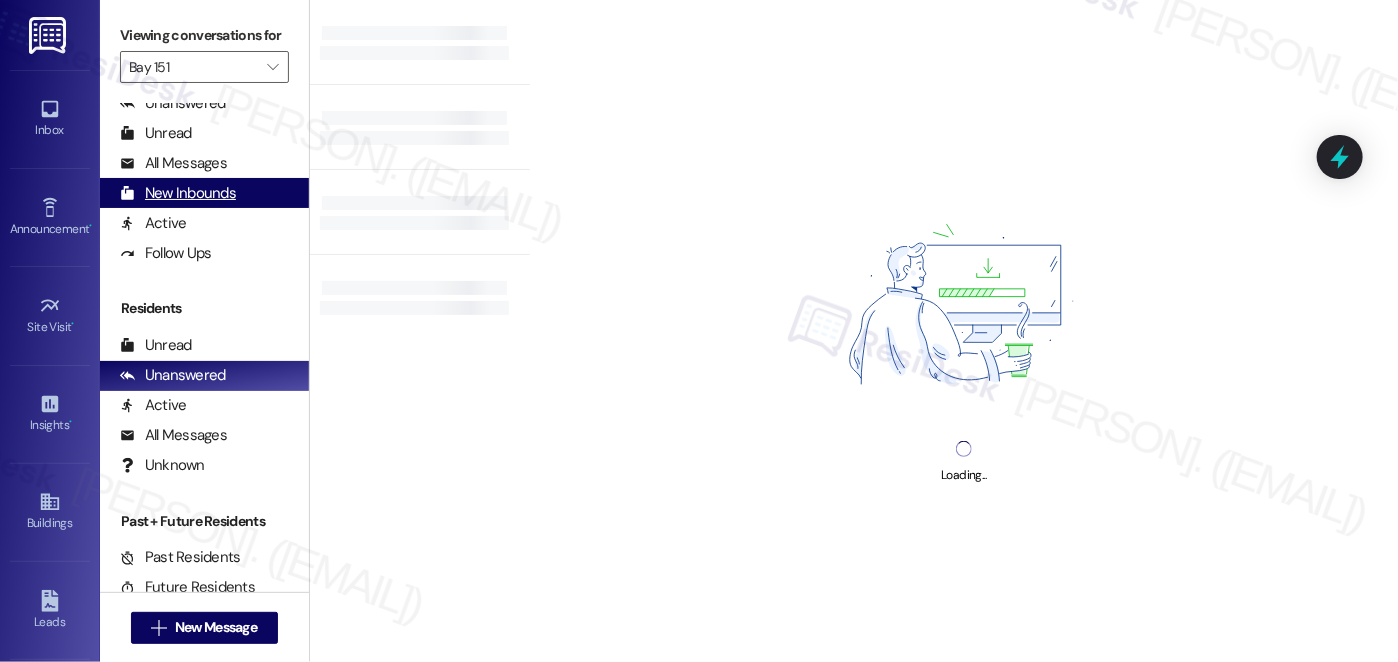 scroll, scrollTop: 0, scrollLeft: 0, axis: both 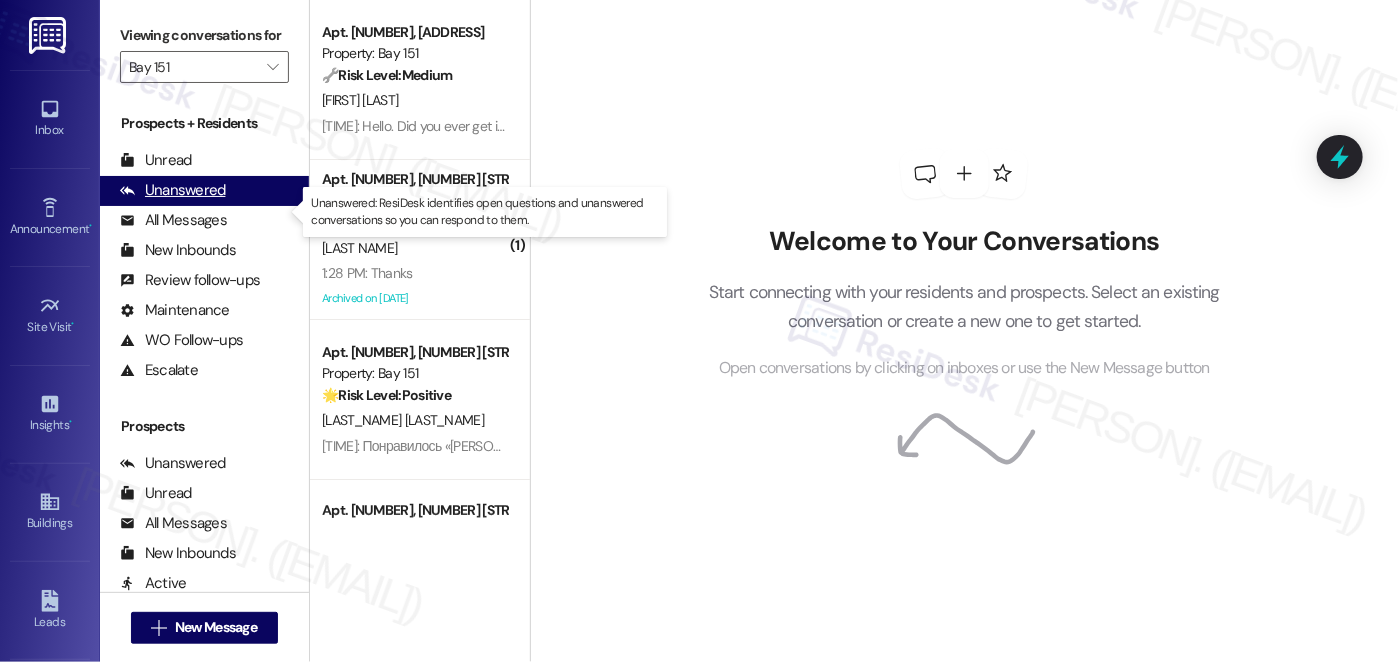 click on "Unanswered" at bounding box center (173, 190) 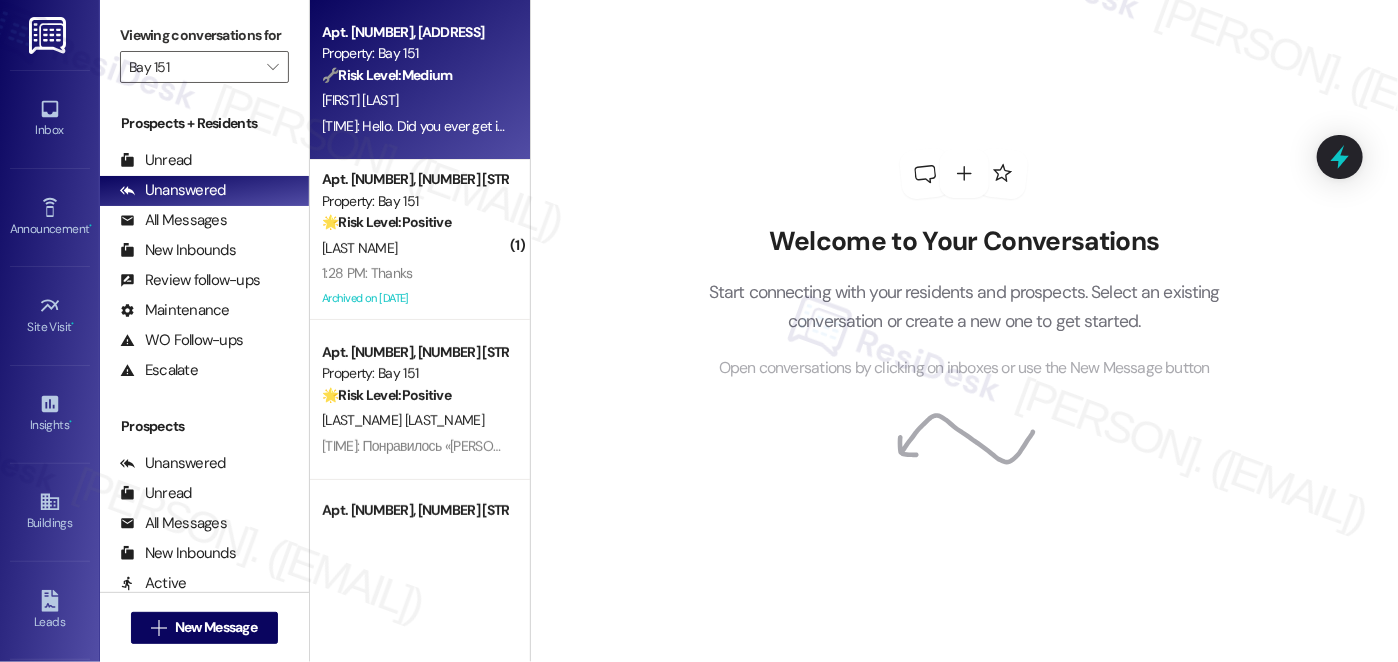 click on "[TIME]: Hello. Did you ever get in touch with property management last week? I never heard back from you. [TIME]: Hello. Did you ever get in touch with property management last week? I never heard back from you." at bounding box center [630, 126] 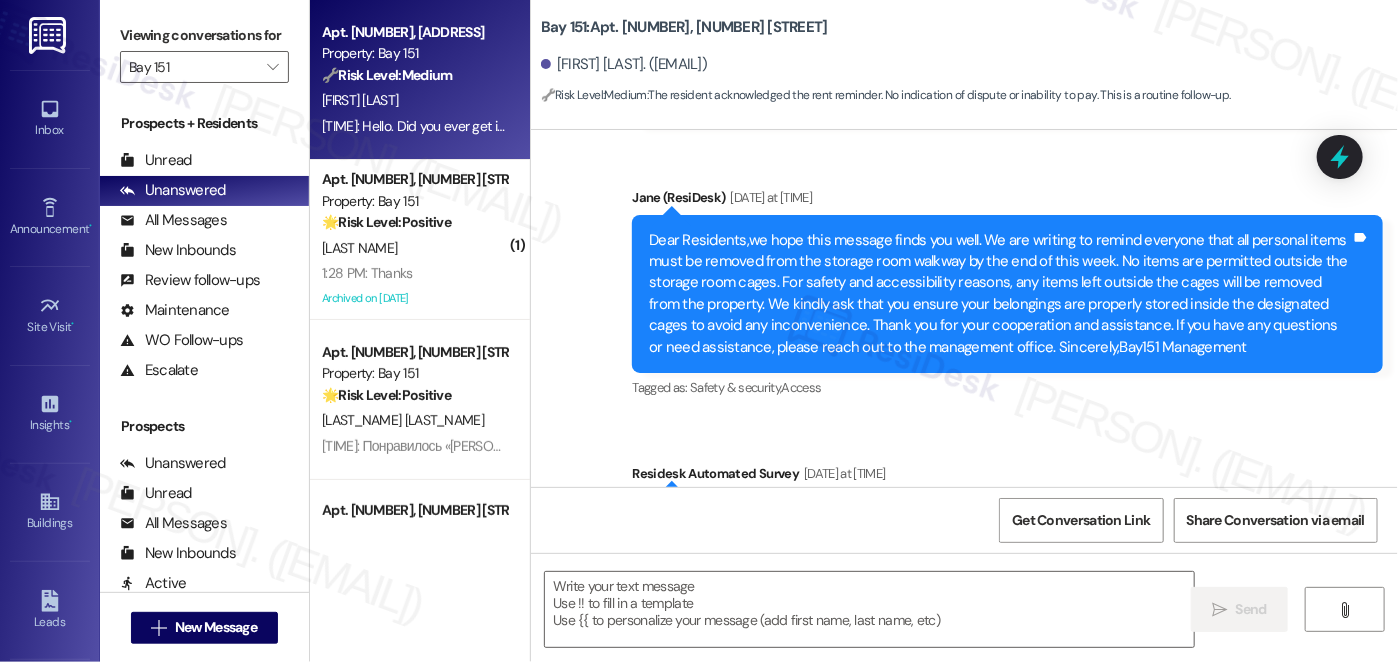 type on "Fetching suggested responses. Please feel free to read through the conversation in the meantime." 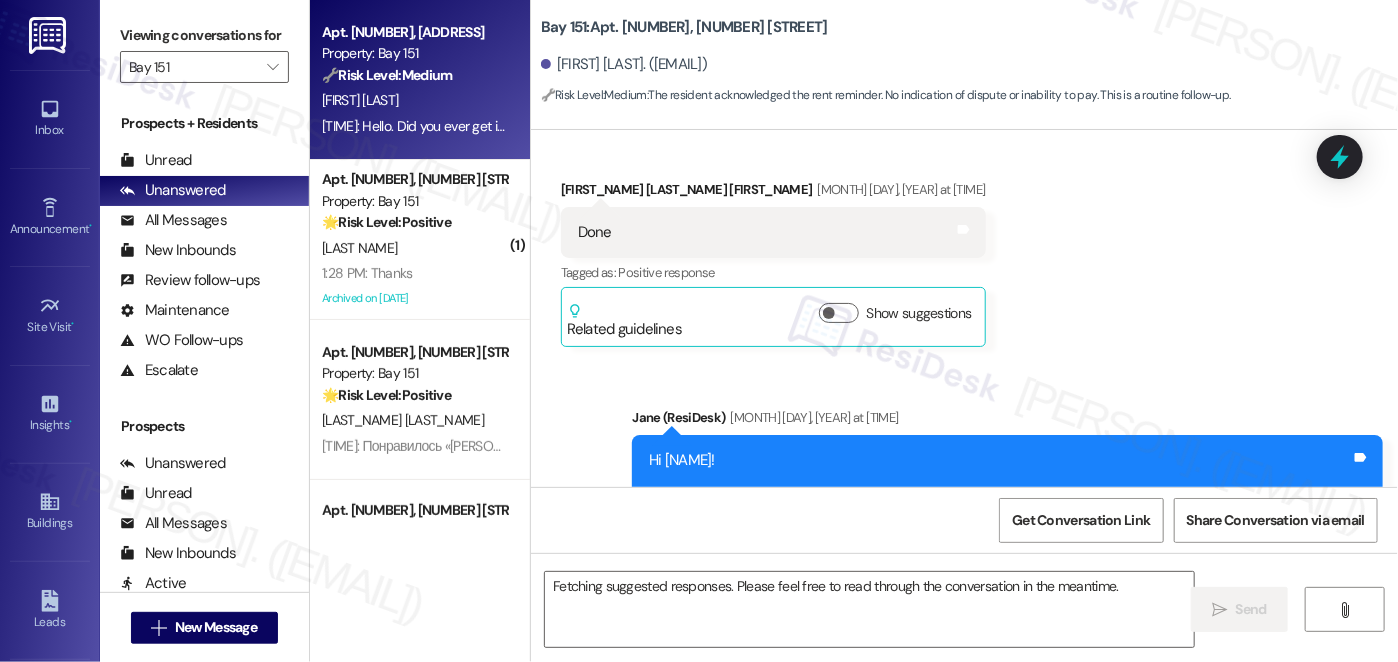 scroll, scrollTop: 0, scrollLeft: 0, axis: both 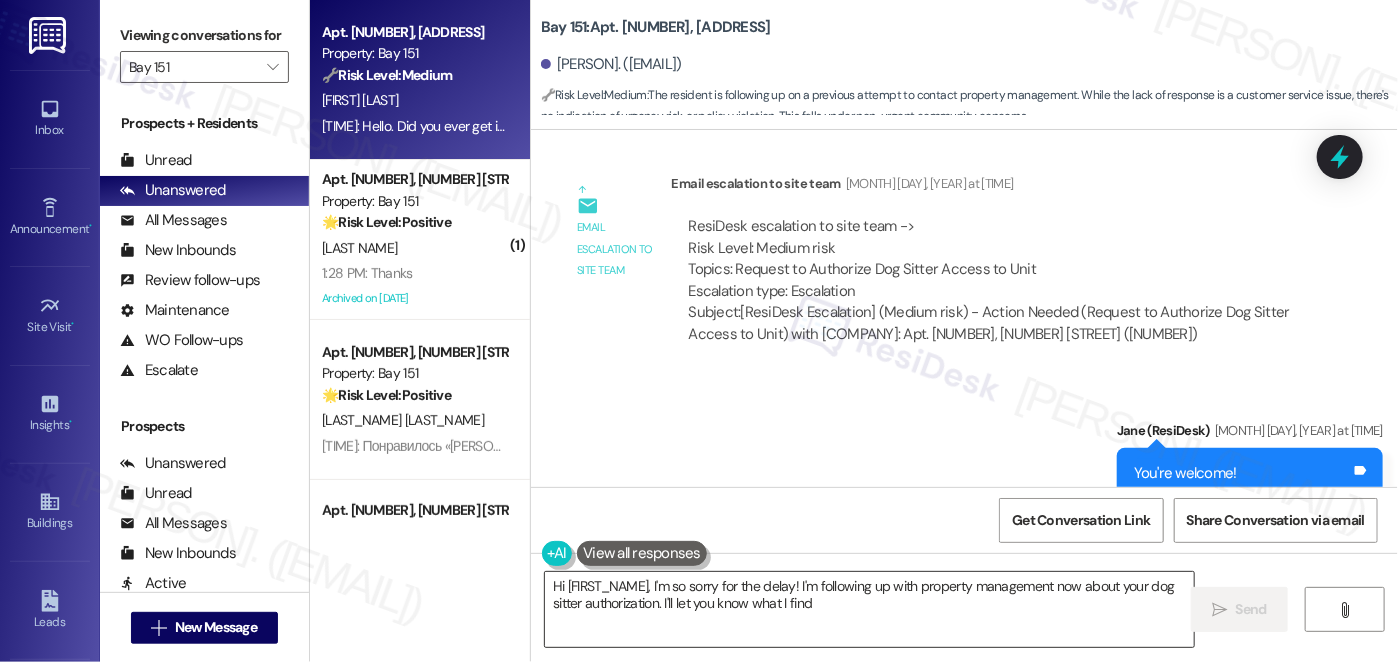click on "Hi [FIRST_NAME], I'm so sorry for the delay! I'm following up with property management now" at bounding box center (869, 609) 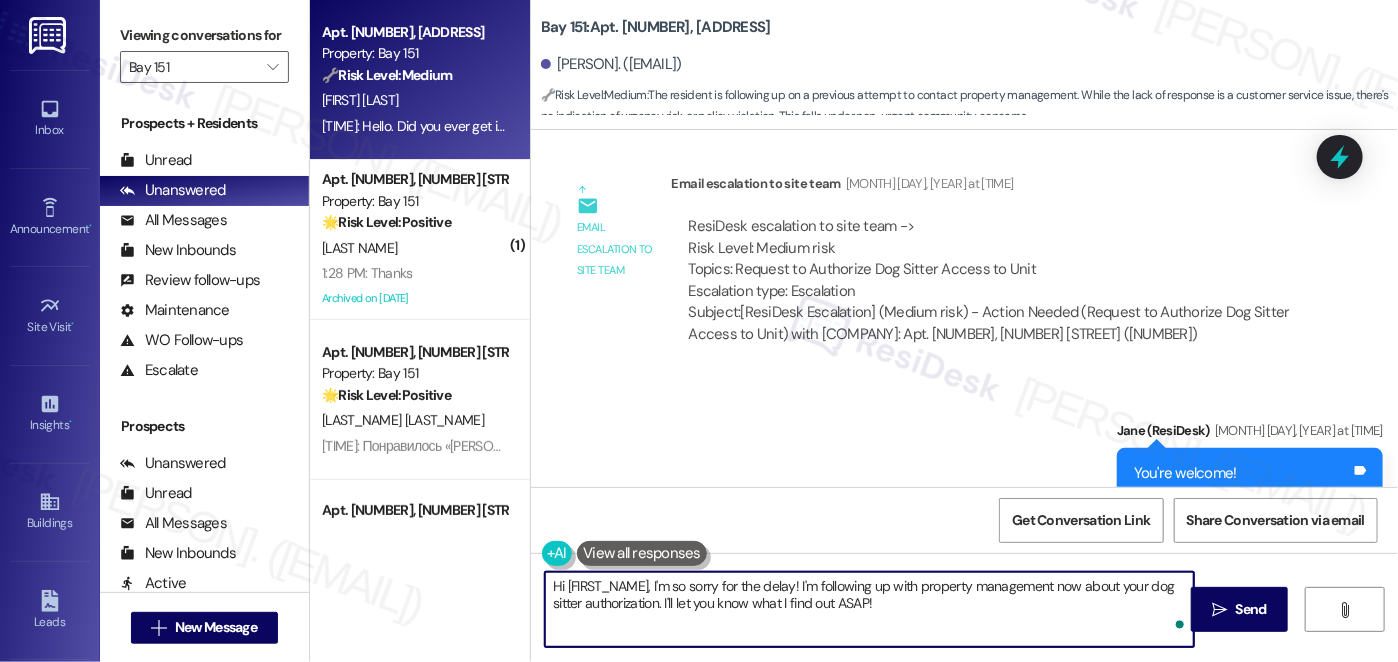 paste on ", thanks for checking in. I haven't gotten a response from the team yet. I'll follow up with the site team again and will be in touch as soon as I get an update. I appreciate your patience" 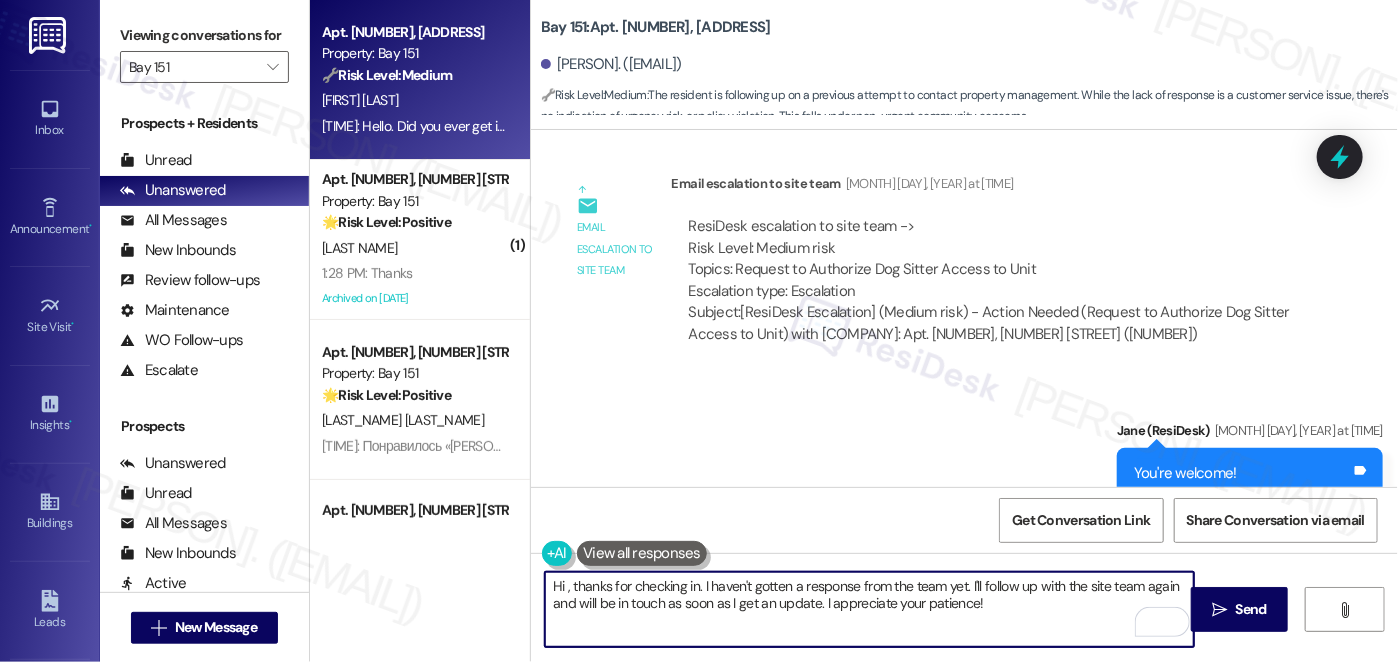click on "[FIRST_NAME] [LAST_NAME] [TIME]" at bounding box center (898, 836) 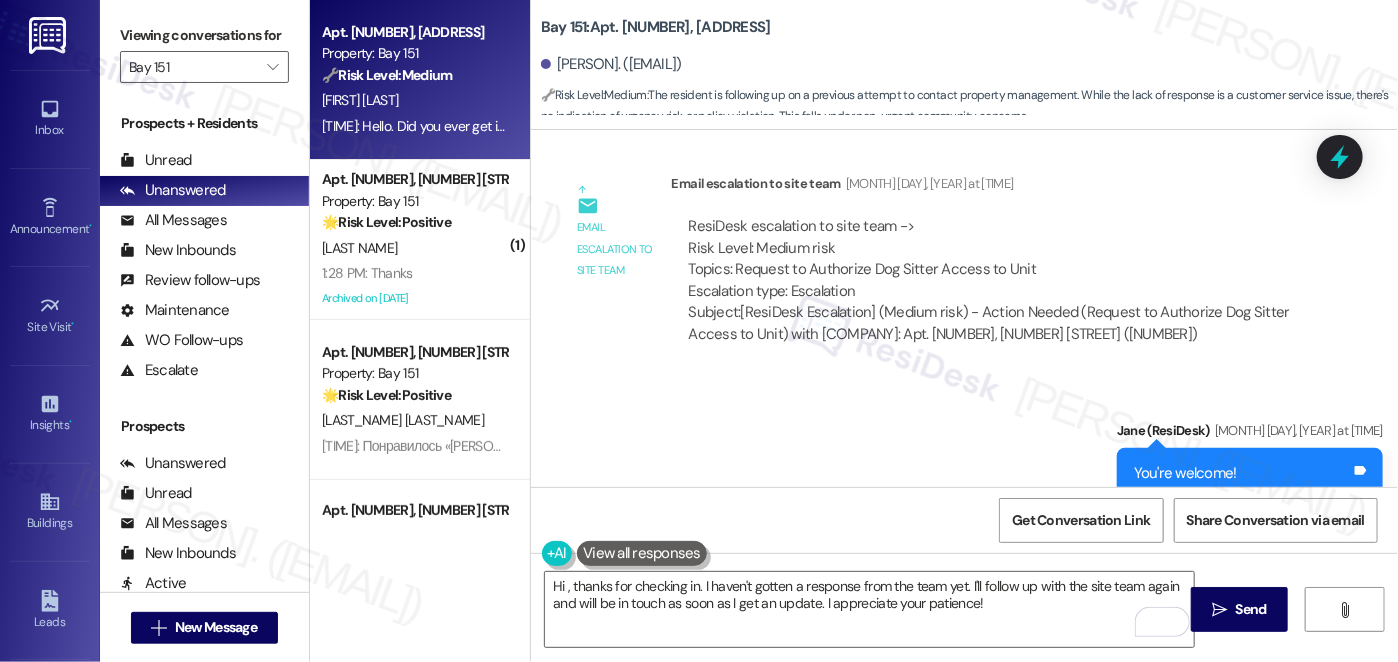 click on "[FIRST_NAME] [LAST_NAME] [TIME]" at bounding box center (898, 836) 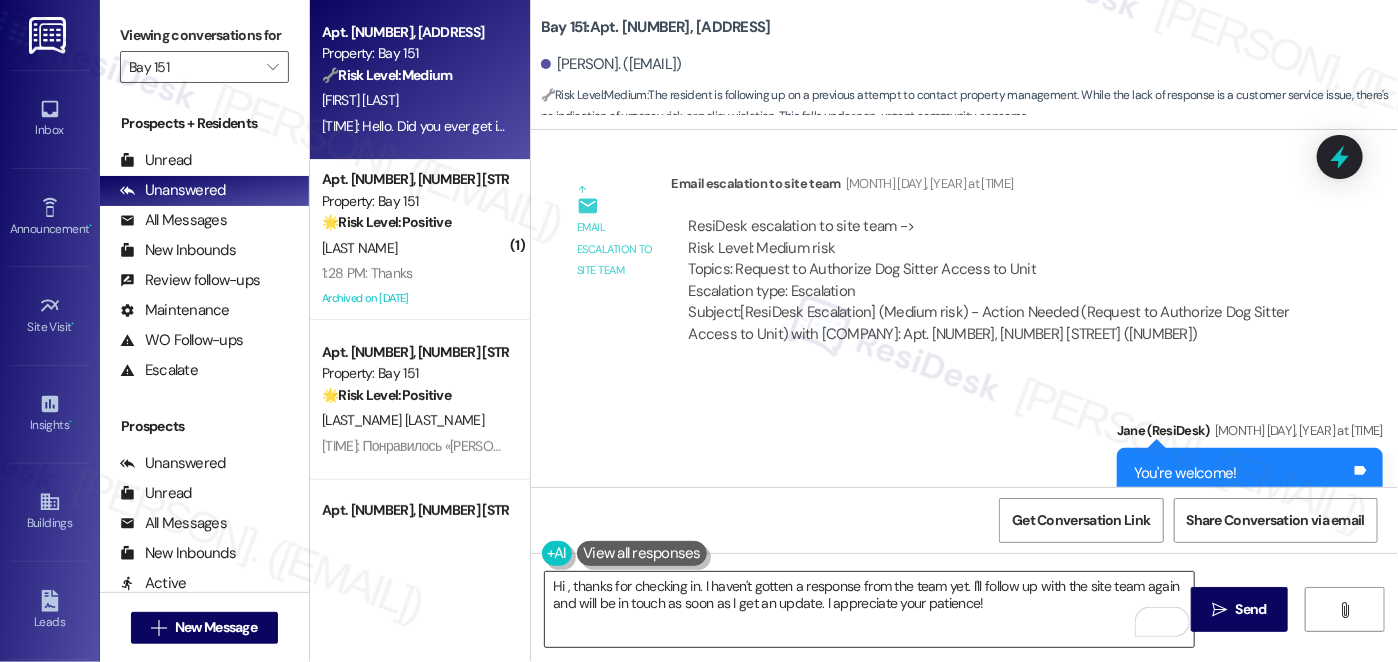 click on "Hi , thanks for checking in. I haven't gotten a response from the team yet. I'll follow up with the site team again and will be in touch as soon as I get an update. I appreciate your patience!" at bounding box center (869, 609) 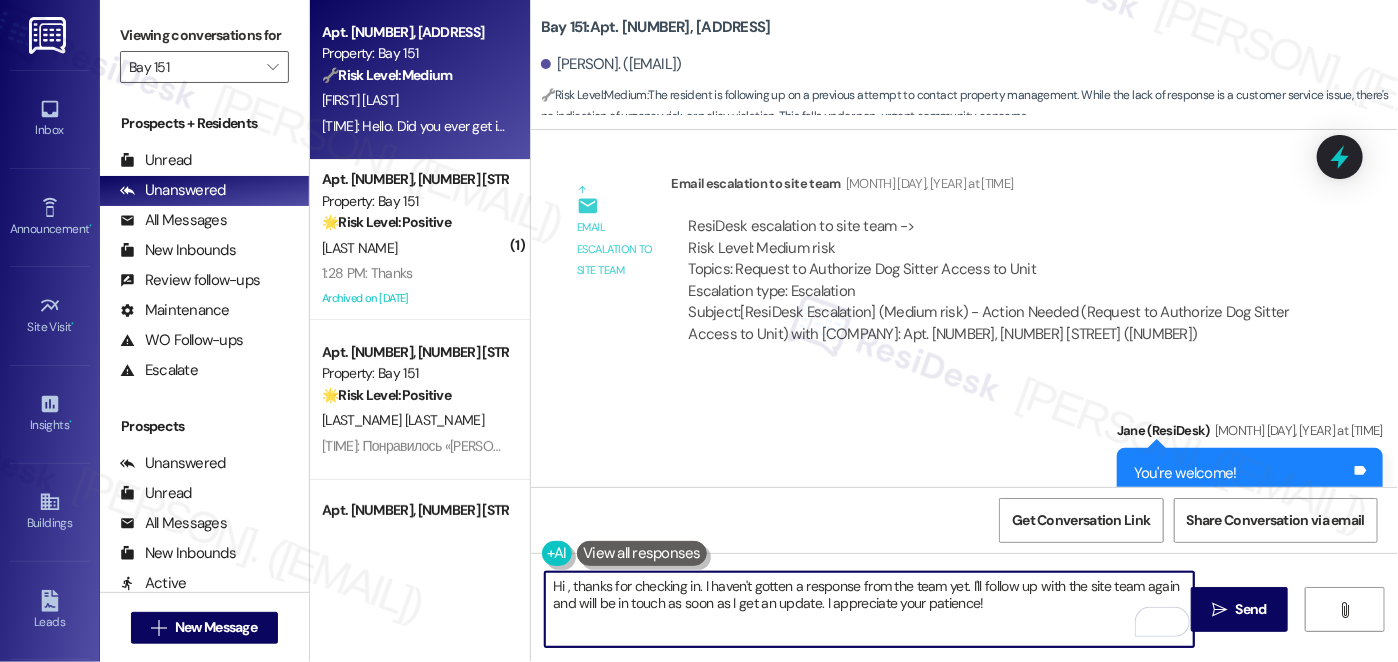 paste on "[FIRST]" 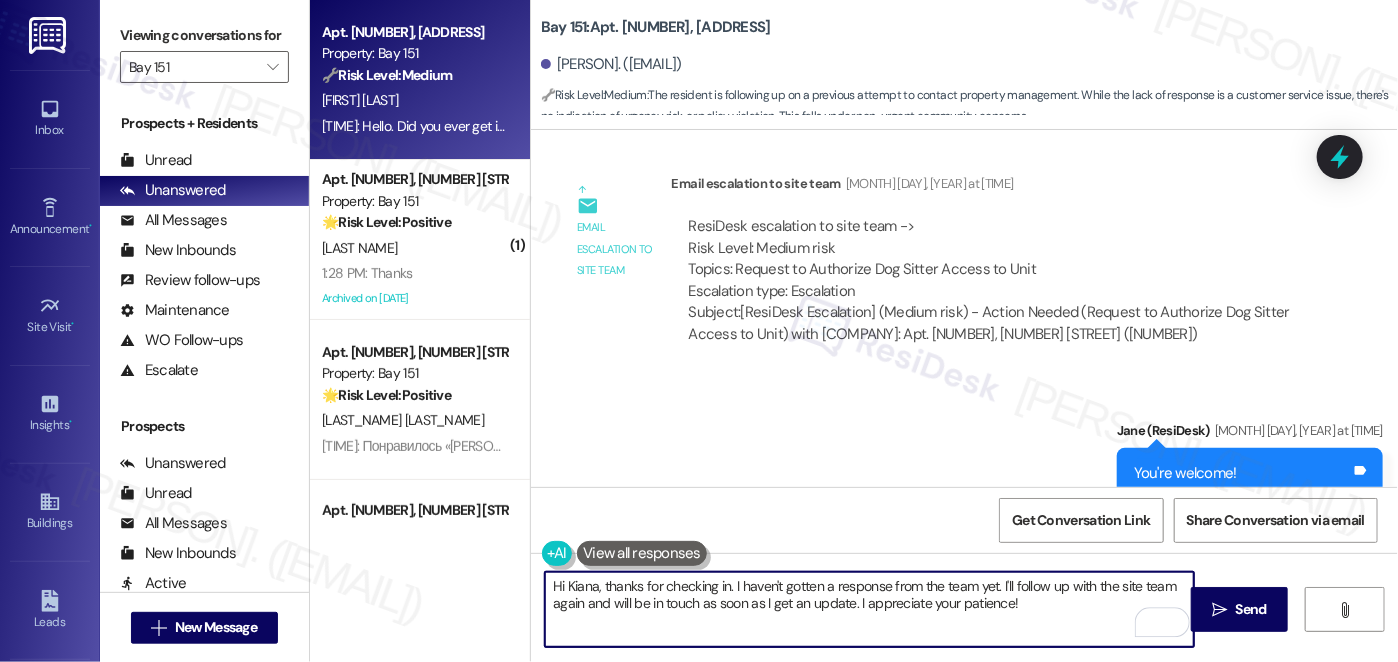 click on "Hi Kiana, thanks for checking in. I haven't gotten a response from the team yet. I'll follow up with the site team again and will be in touch as soon as I get an update. I appreciate your patience!" at bounding box center (869, 609) 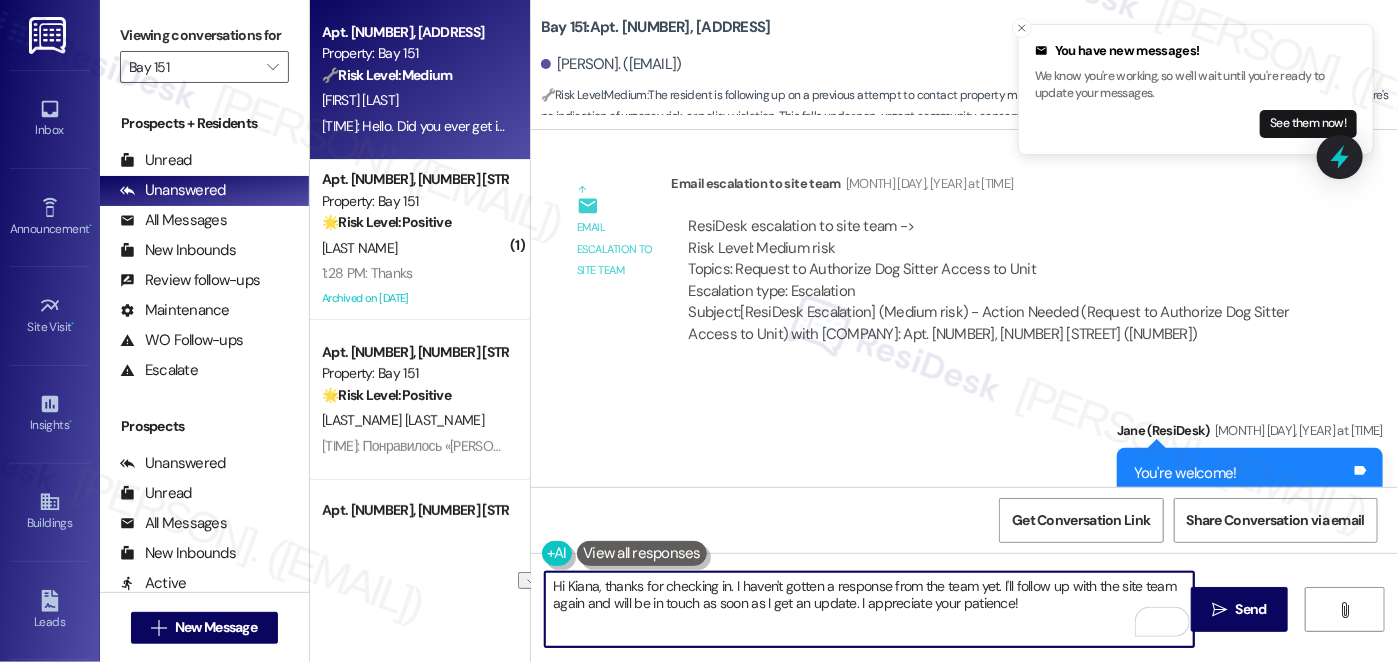 drag, startPoint x: 1060, startPoint y: 584, endPoint x: 1174, endPoint y: 584, distance: 114 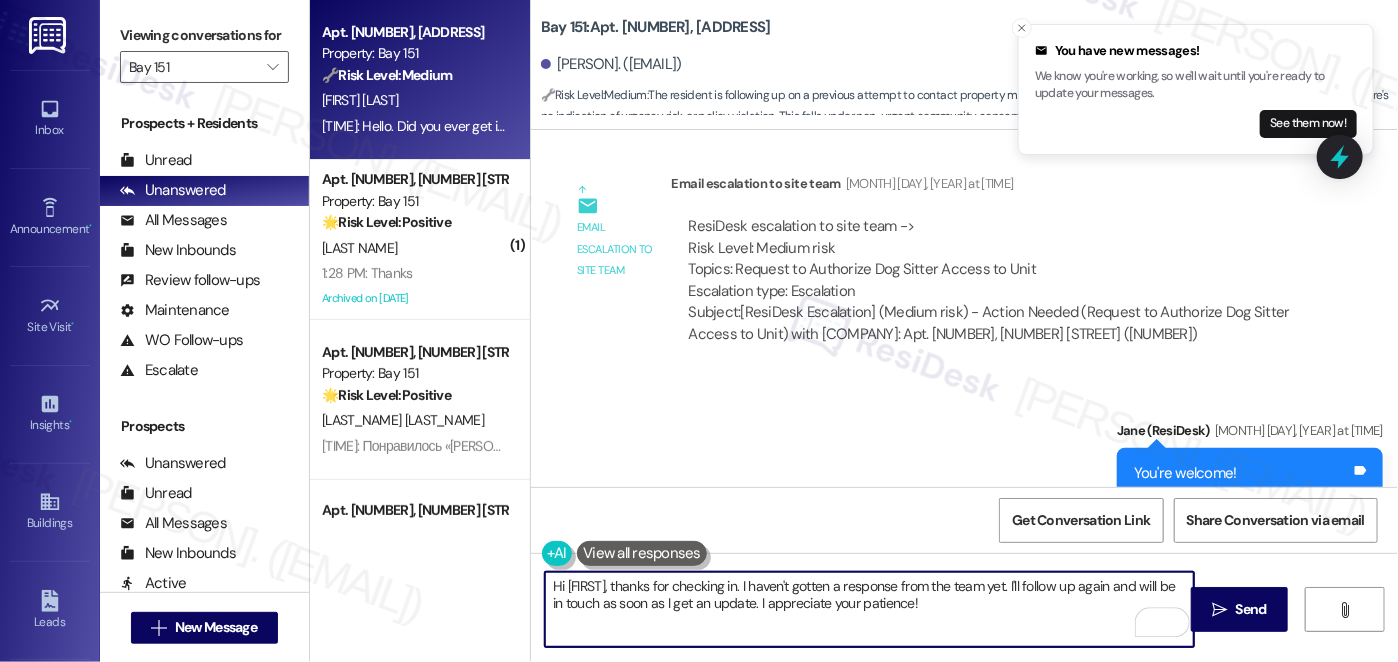 click on "Hi [FIRST], thanks for checking in. I haven't gotten a response from the team yet. I'll follow up again and will be in touch as soon as I get an update. I appreciate your patience!" at bounding box center (869, 609) 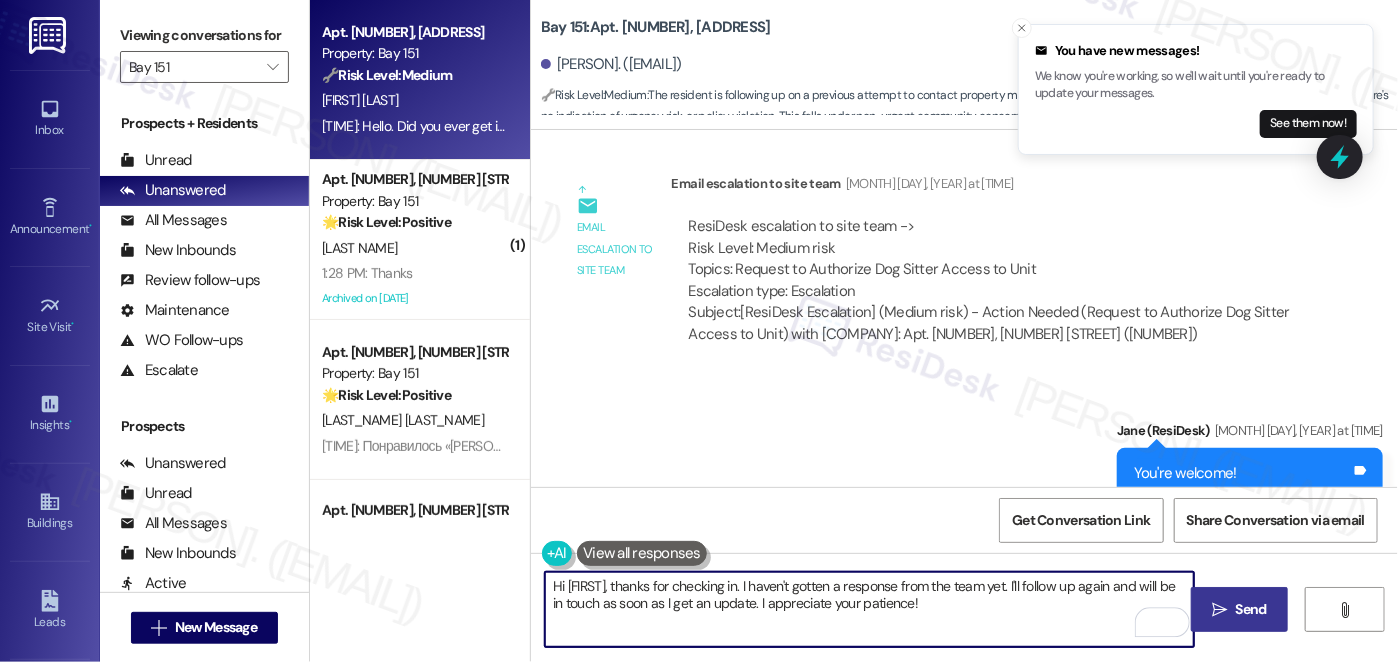 type on "Hi [FIRST], thanks for checking in. I haven't gotten a response from the team yet. I'll follow up again and will be in touch as soon as I get an update. I appreciate your patience!" 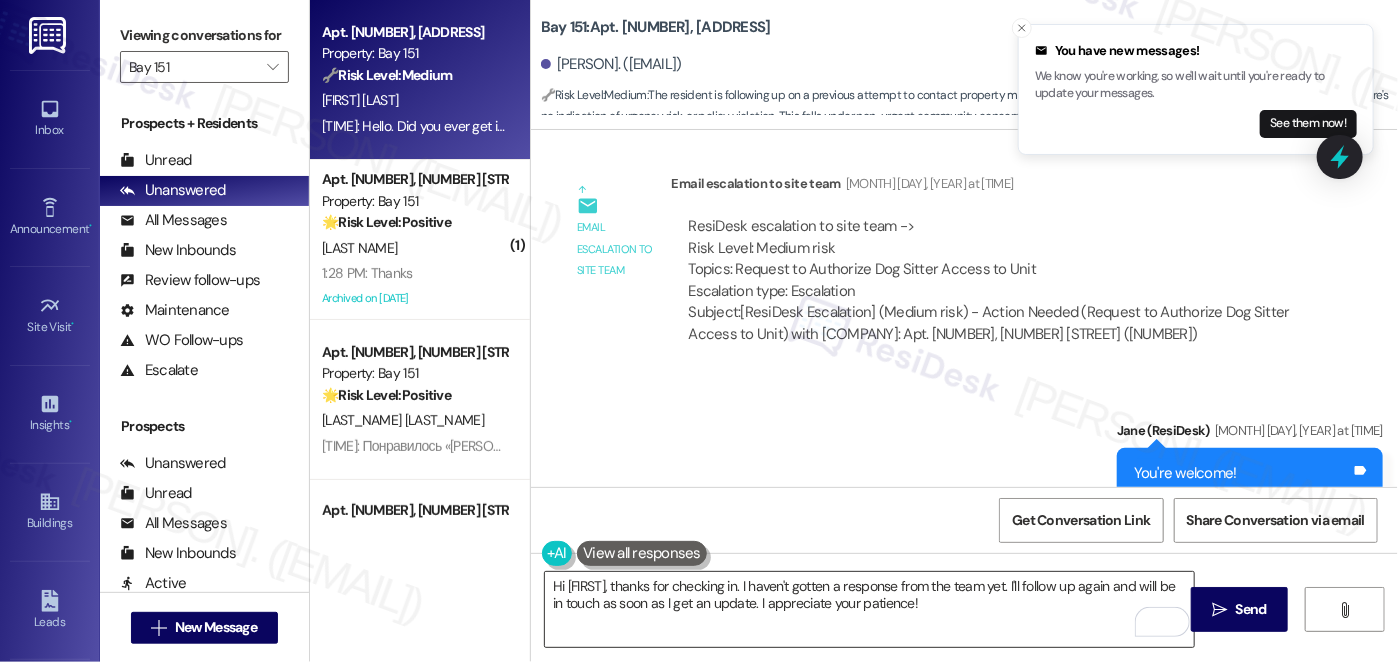 drag, startPoint x: 1256, startPoint y: 608, endPoint x: 992, endPoint y: 610, distance: 264.00757 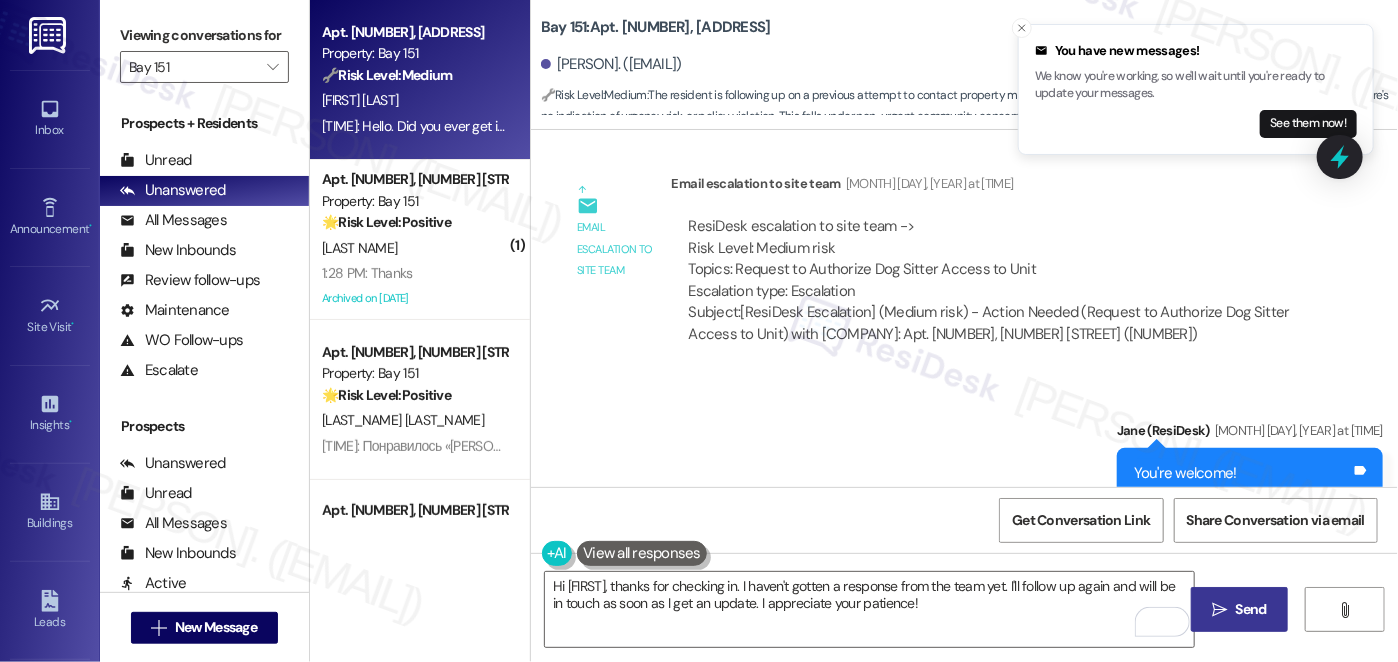 click on " Send" at bounding box center (1239, 609) 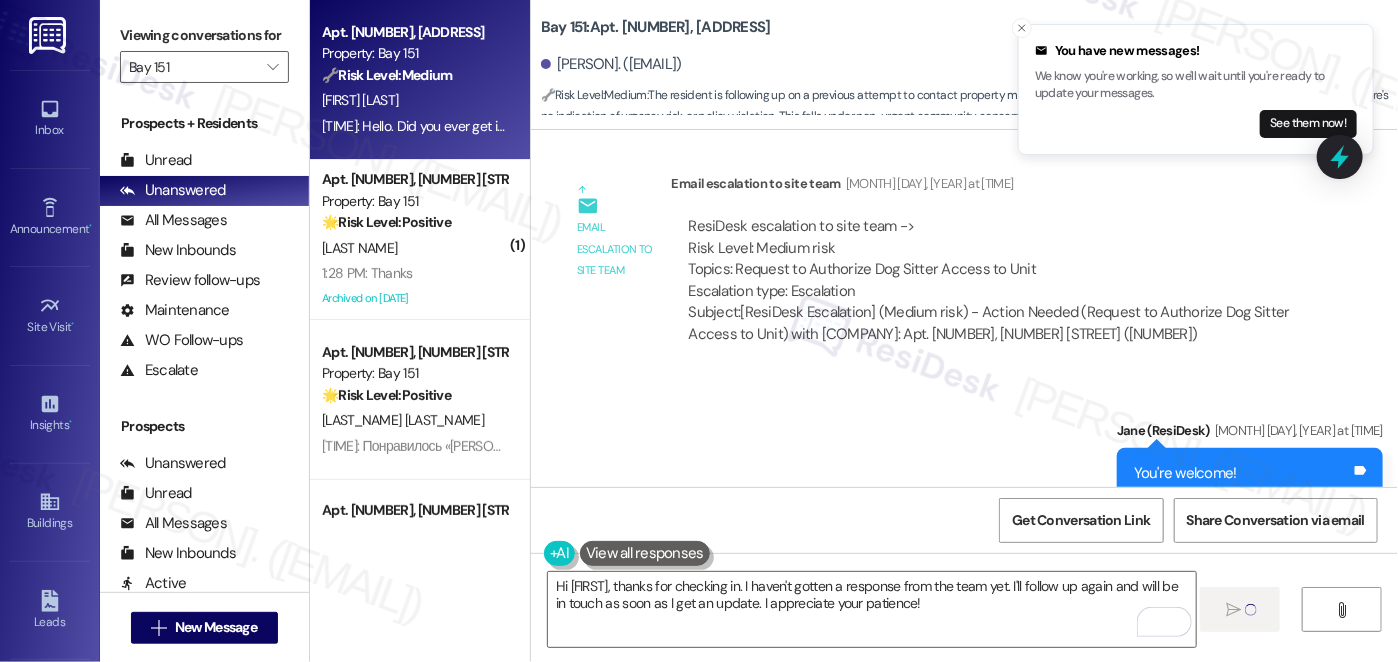 type 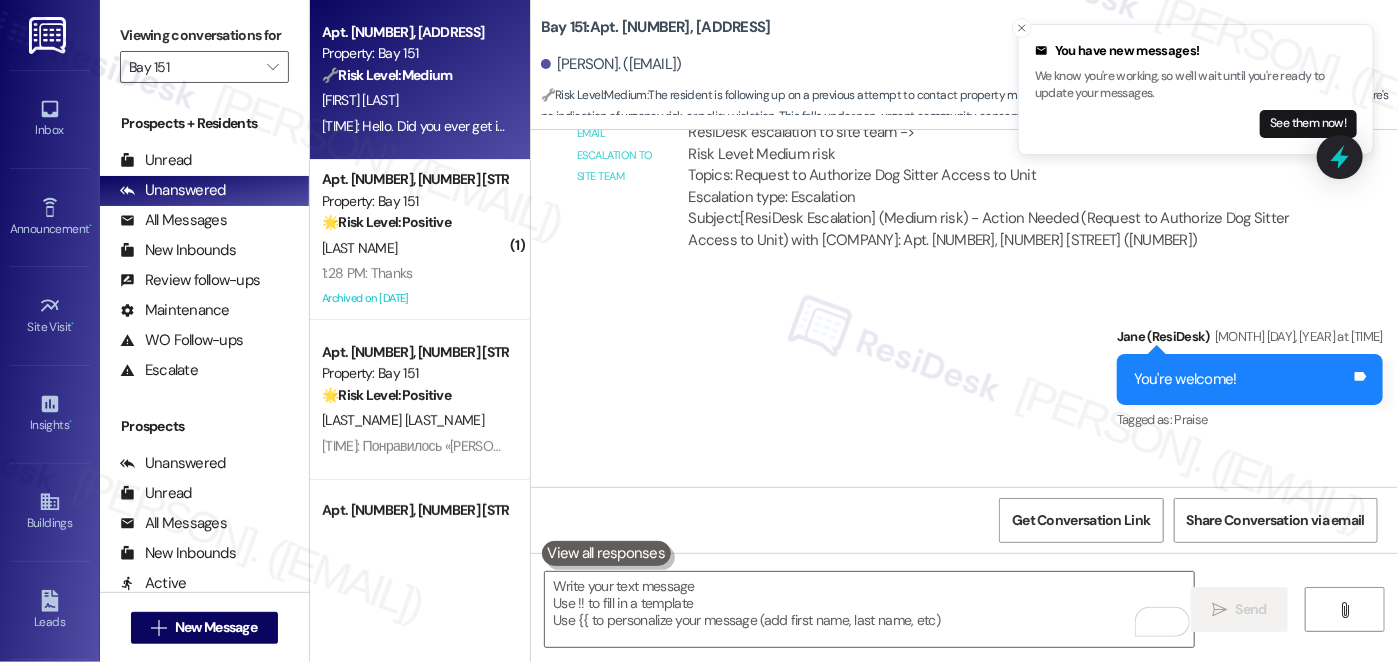 scroll, scrollTop: 55671, scrollLeft: 0, axis: vertical 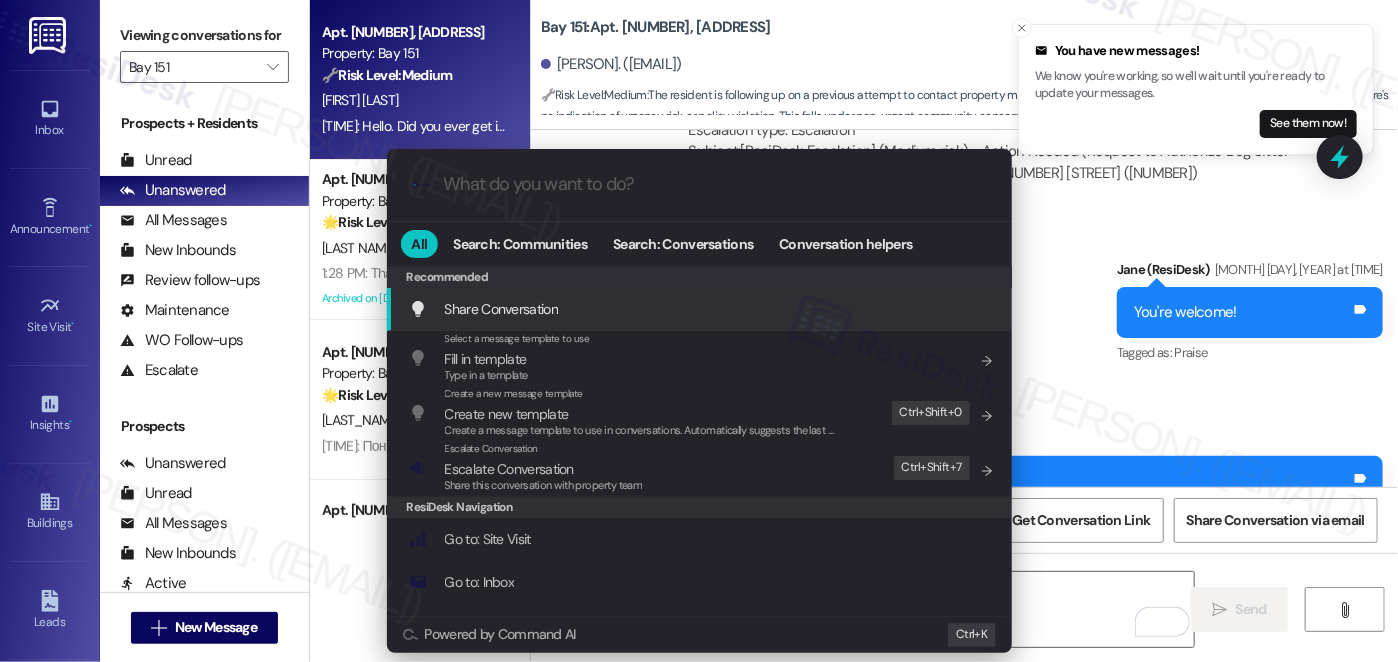 click on ".cls-1{fill:#0a055f;}.cls-2{fill:#0cc4c4;} resideskLogoBlueOrange All Search: Communities Search: Conversations Conversation helpers Recommended Recommended Share Conversation Add shortcut Select a message template to use Fill in template Type in a template Add shortcut Create a new message template Create new template Create a message template to use in conversations. Automatically suggests the last message you sent. Edit Ctrl+ Shift+ 0 Escalate Conversation Escalate Conversation Share this conversation with property team Edit Ctrl+ Shift+ 7 ResiDesk Navigation Go to: Site Visit Add shortcut Go to: Inbox Add shortcut Go to: Settings Add shortcut Go to: Message Templates Add shortcut Go to: Buildings Add shortcut Help Getting Started: What you can do with ResiDesk How to message a tenant
How to send an announcement
How to attach a file on messages and announcements
How to message a prospect
How to message an inbound prospect
How to send an internal message
How to use the ResiDesk Outlook Add-in Settings" at bounding box center (699, 331) 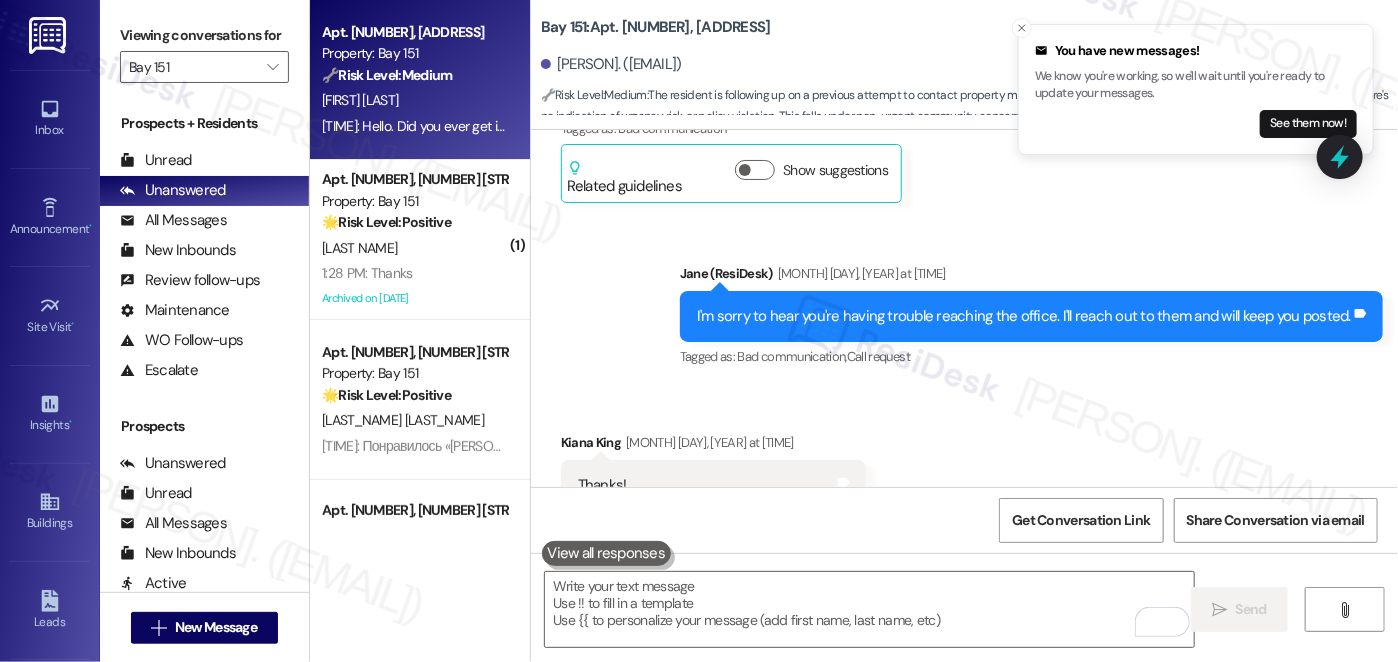 scroll, scrollTop: 54871, scrollLeft: 0, axis: vertical 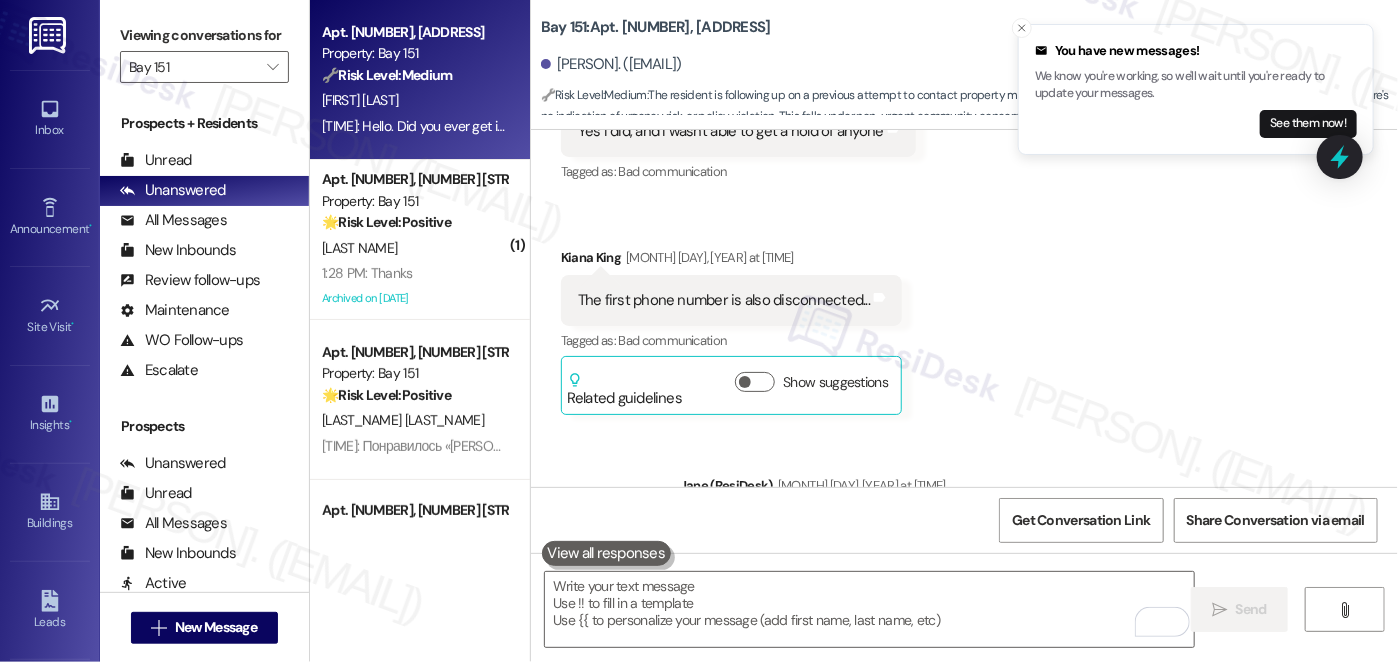 drag, startPoint x: 724, startPoint y: 448, endPoint x: 1078, endPoint y: 442, distance: 354.05084 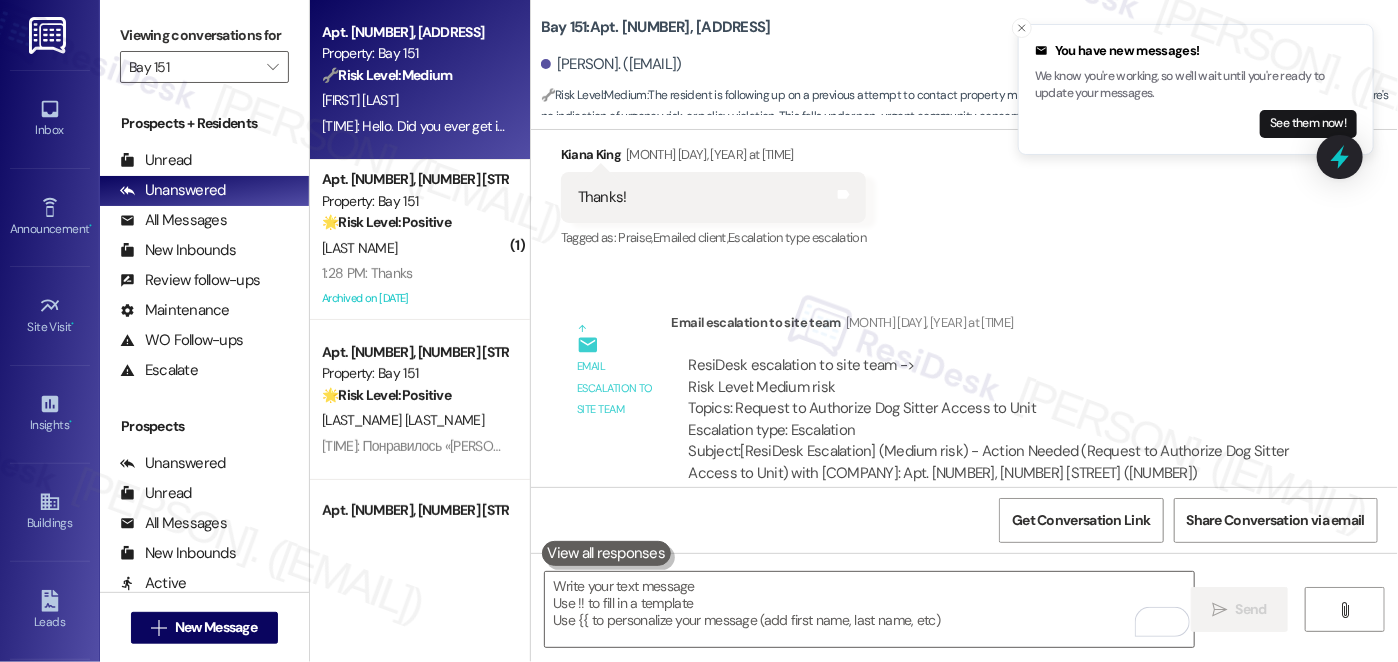 click on "Sent via SMS [NAME] (ResiDesk) [DATE] at [TIME] You're welcome! Tags and notes Tagged as: Praise Click to highlight conversations about Praise Announcement, sent via SMS [NAME] (ResiDesk) [TIME] Hi [FIRST]!
The leasing office will be closed on Wed 8/6 and will reopen Thurs 8/7. Feel free to email us with any questions - we’ll get back to you when we are back in the office!
- Bay151 Leasing Team Tags and notes Tagged as: Office hours Click to highlight conversations about Office hours" at bounding box center [964, 715] 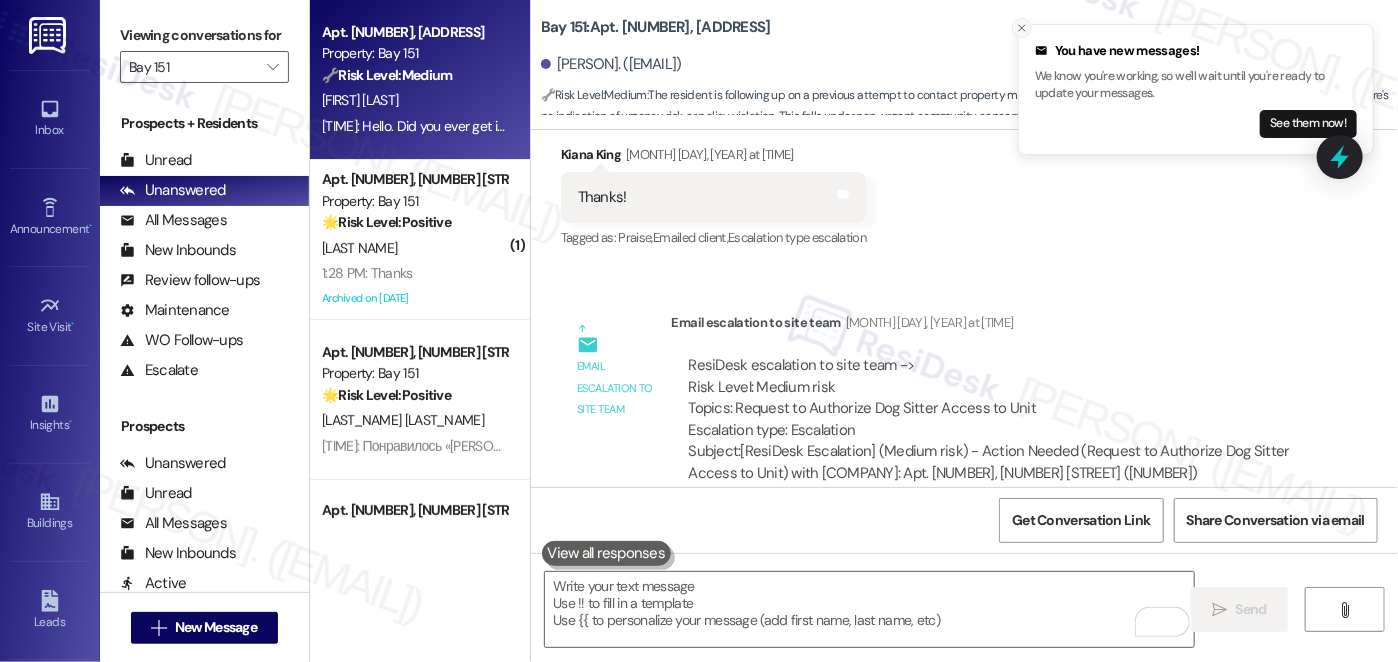 click 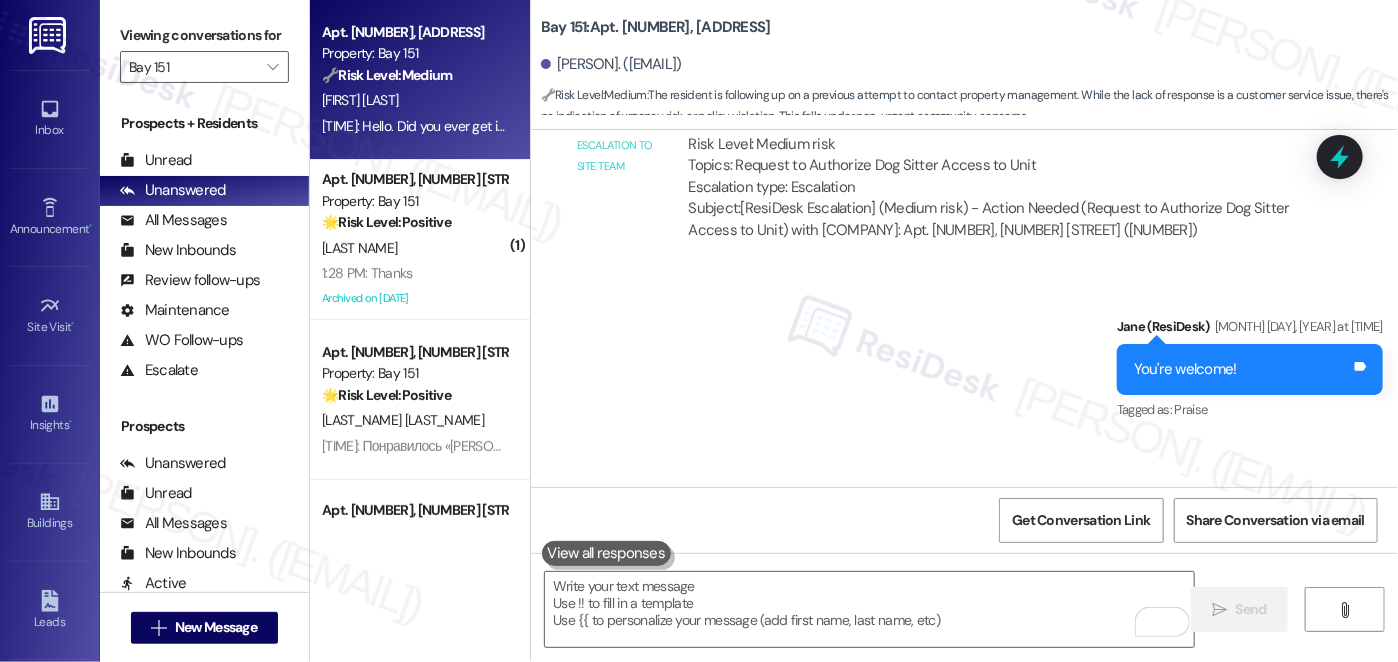 scroll, scrollTop: 55671, scrollLeft: 0, axis: vertical 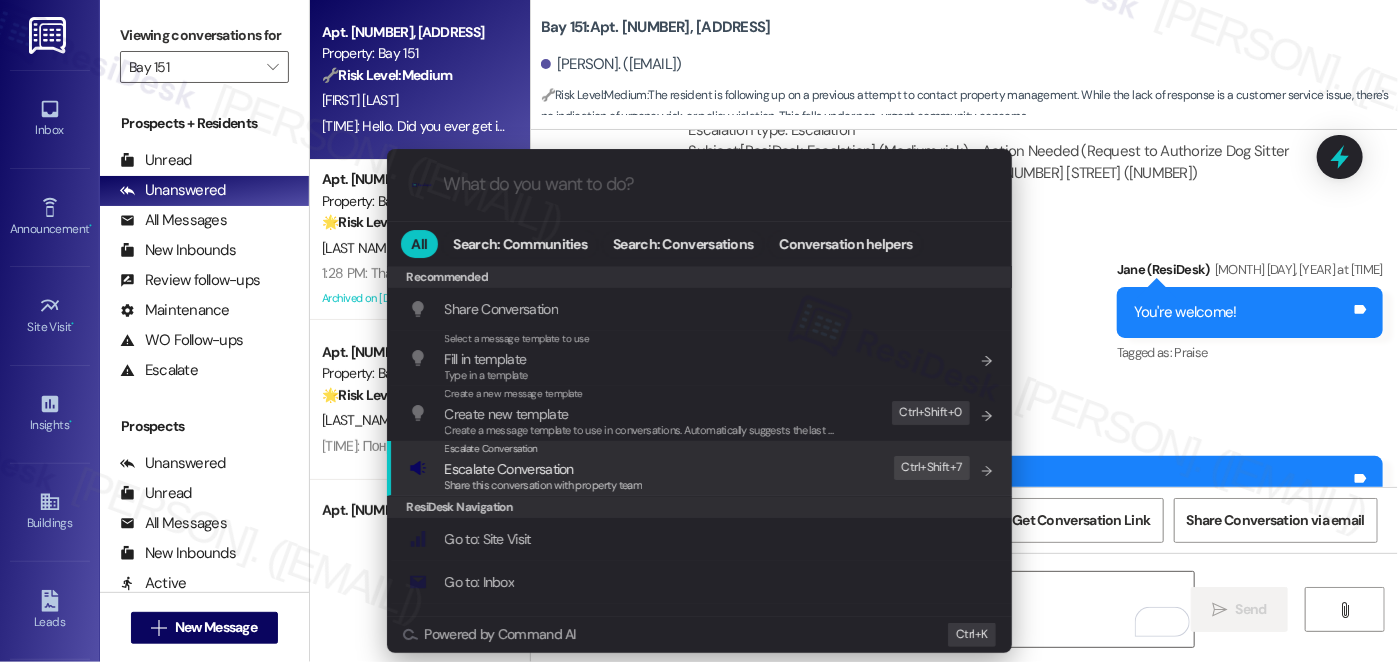 click on "Escalate Conversation Escalate Conversation Share this conversation with property team Edit Ctrl+ Shift+ 7" at bounding box center [701, 468] 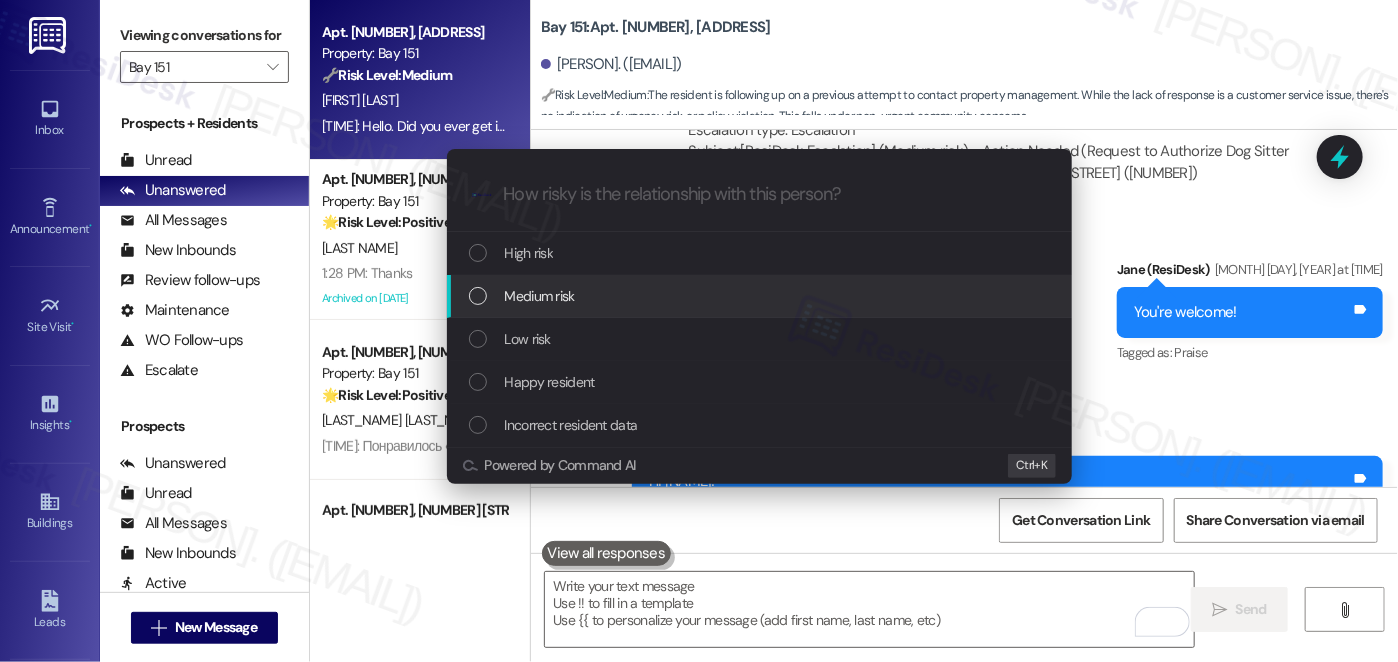click on "Medium risk" at bounding box center (759, 296) 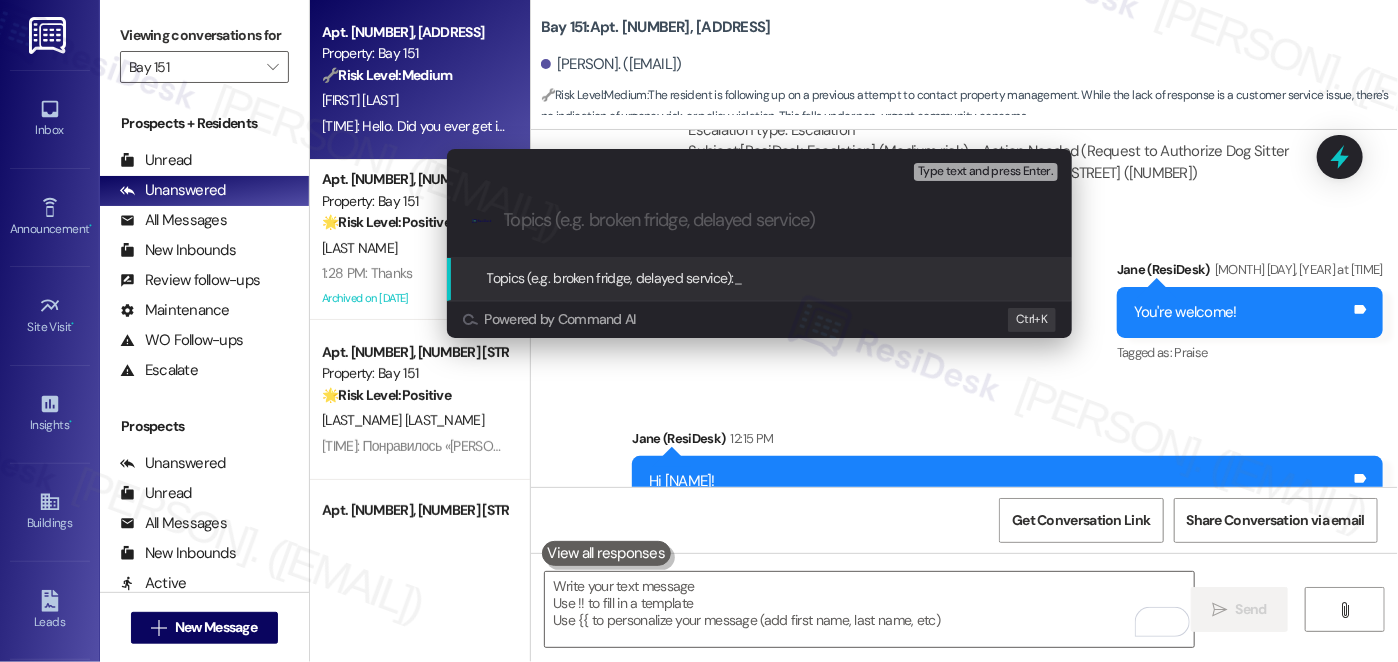 paste on "Request to Authorize Dog Sitter Access to Unit" 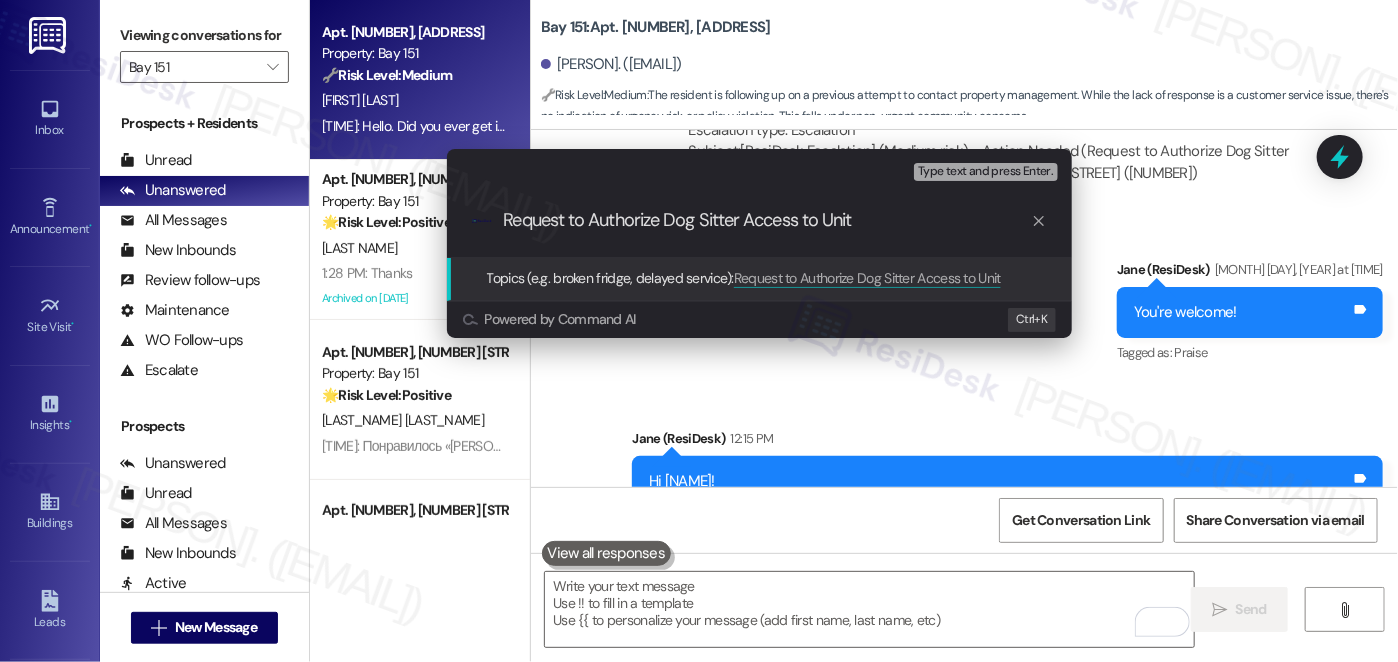 click on "Request to Authorize Dog Sitter Access to Unit" at bounding box center (767, 220) 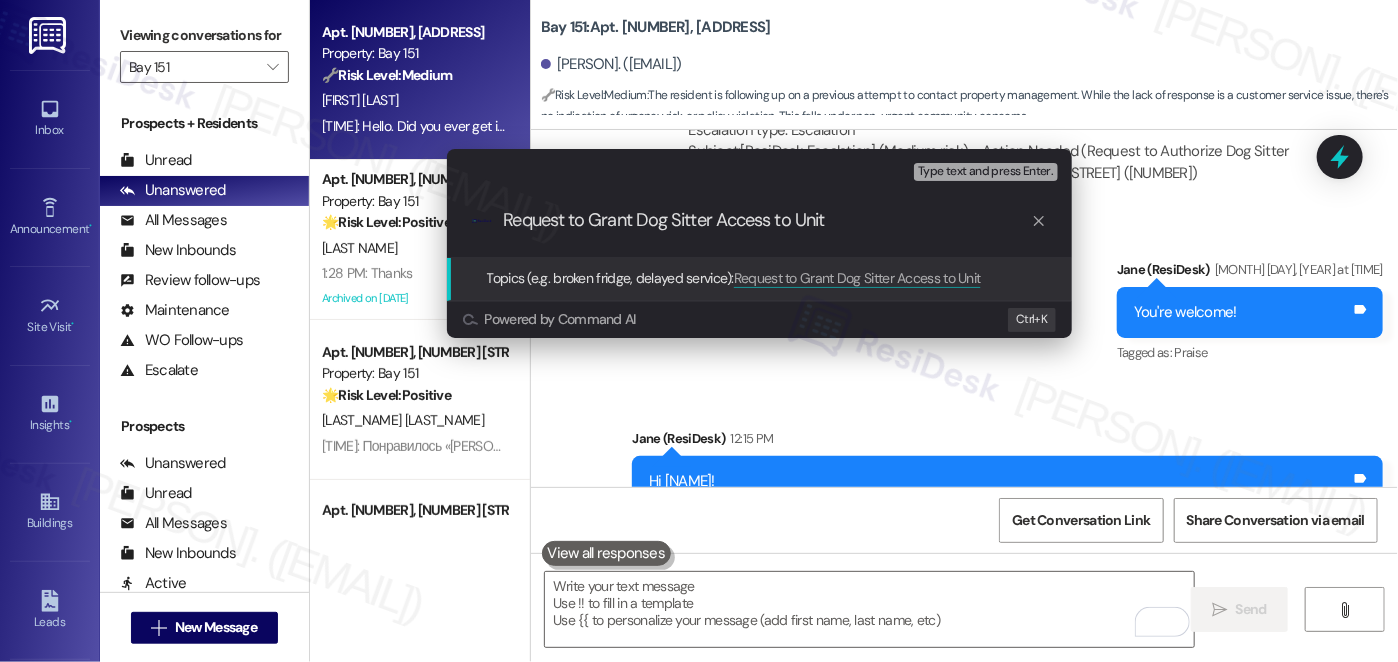 drag, startPoint x: 640, startPoint y: 220, endPoint x: 710, endPoint y: 217, distance: 70.064255 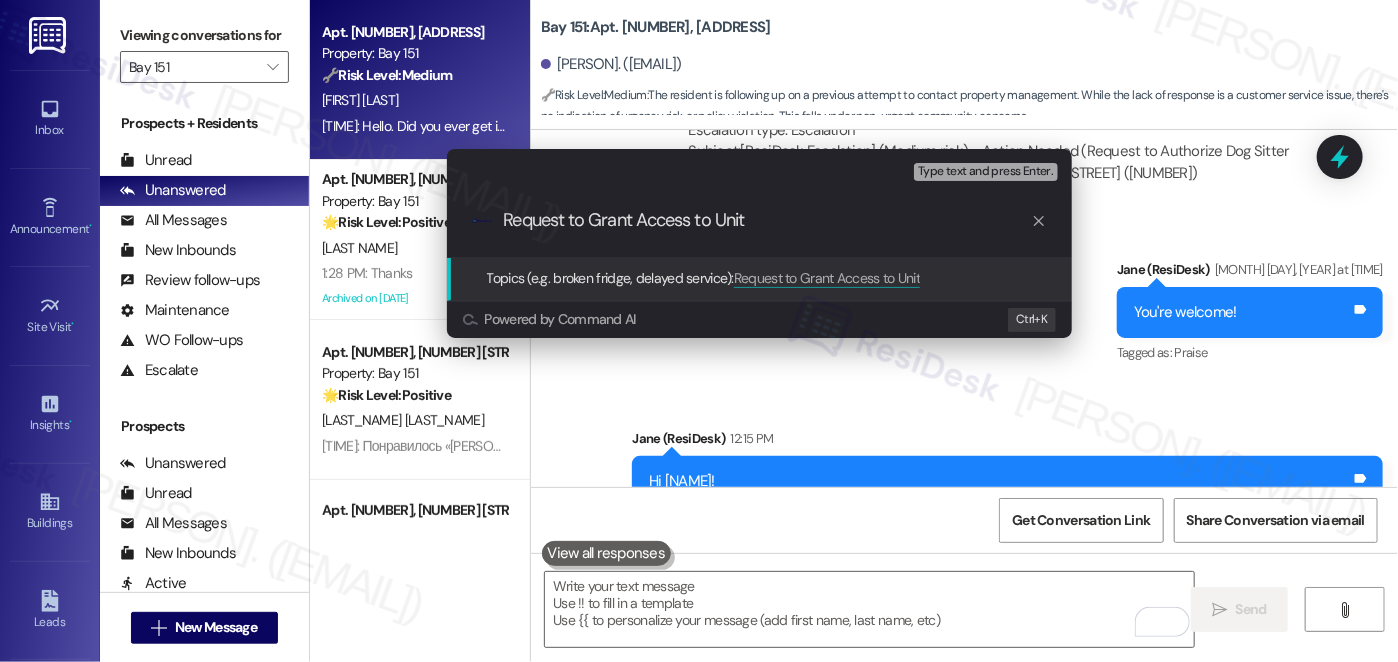 click on "Request to Grant Access to Unit" at bounding box center [767, 220] 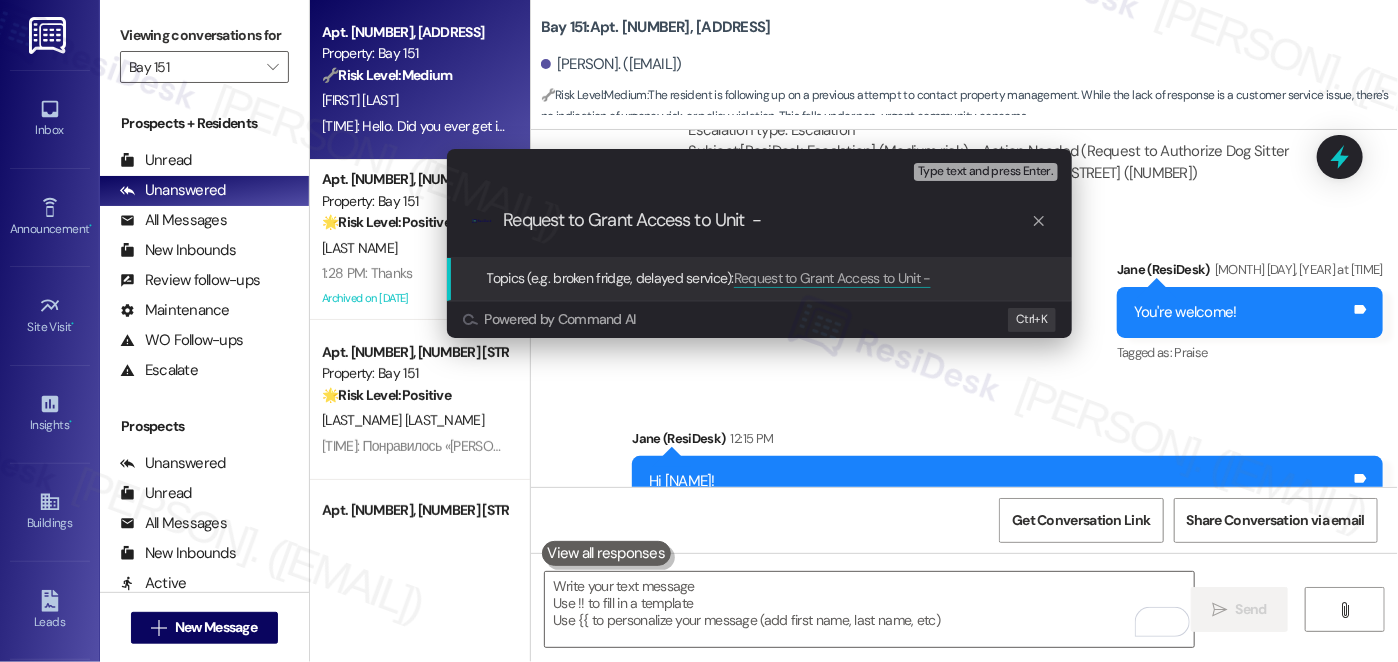 paste on "Request to Authorize Dog Sitter Access to Unit" 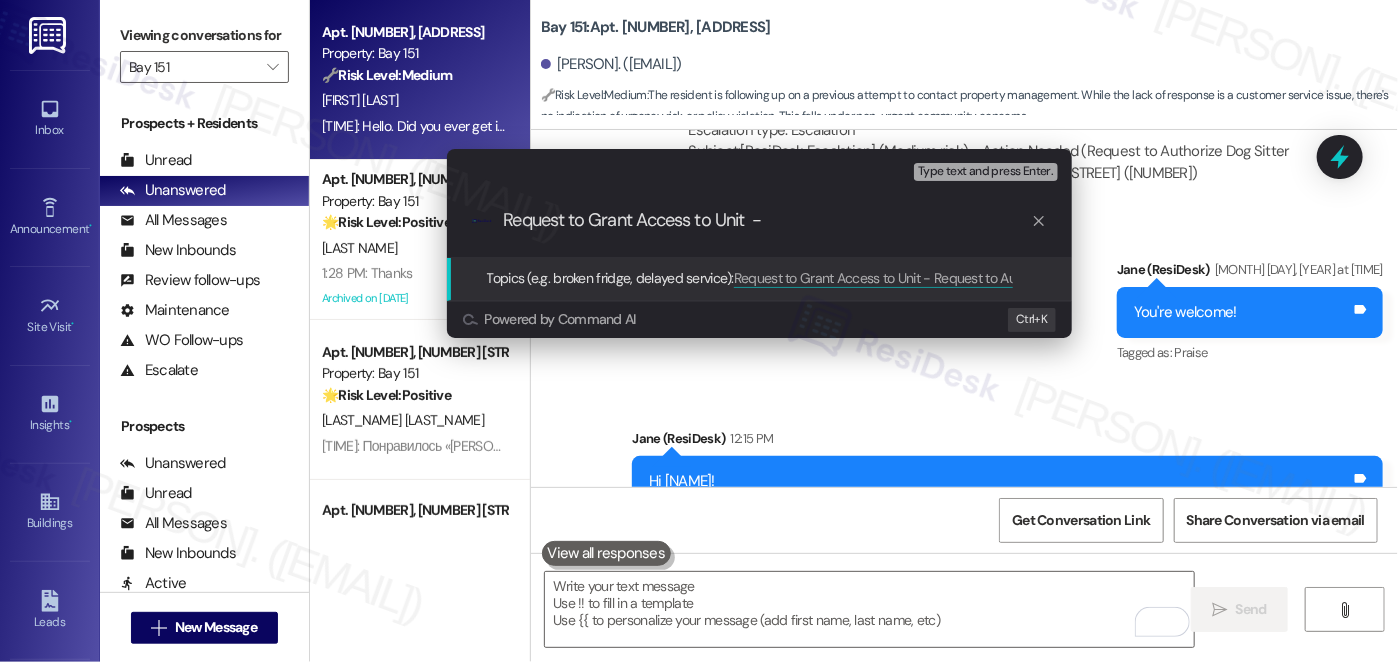 scroll, scrollTop: 0, scrollLeft: 0, axis: both 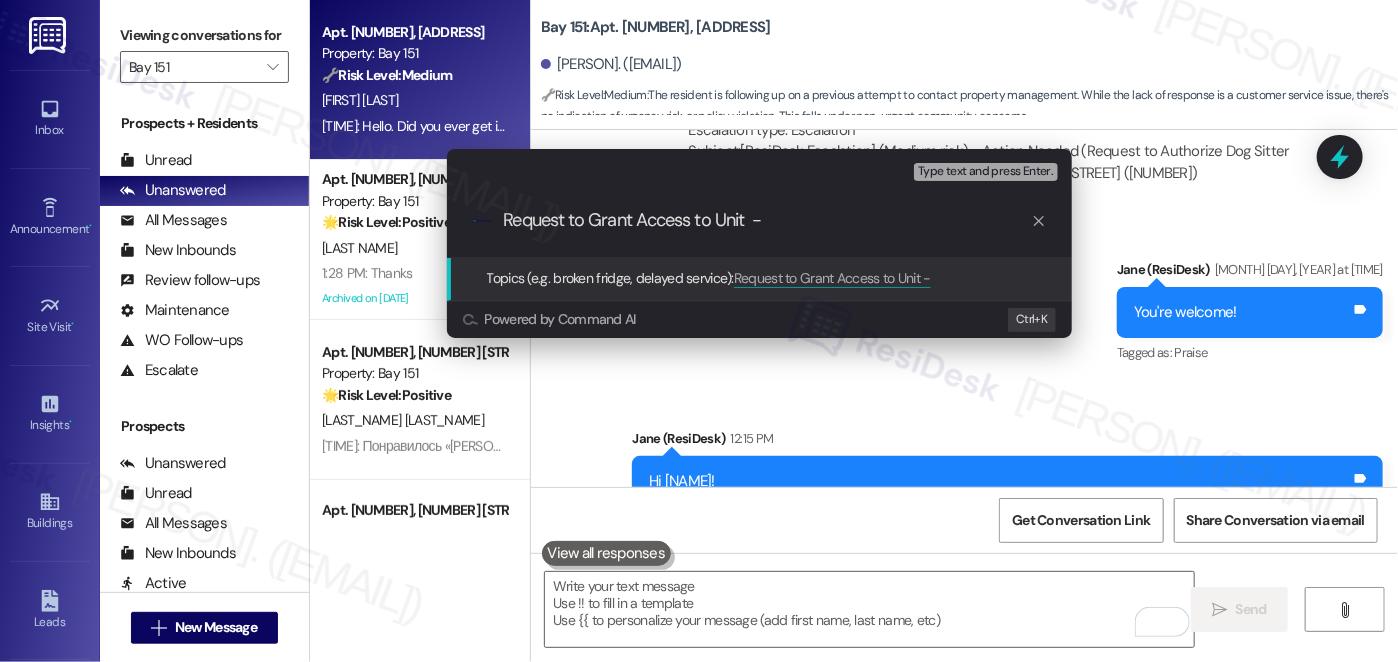 click on "Request to Grant Access to Unit  -" at bounding box center [767, 220] 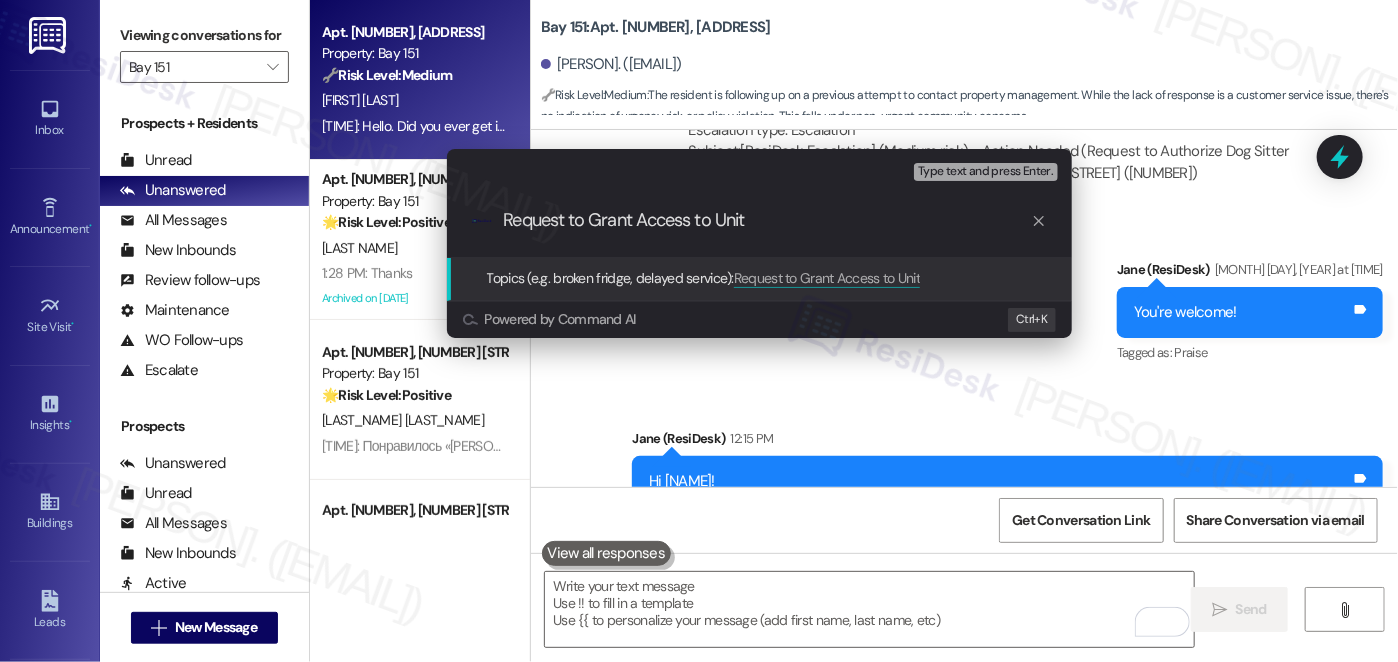 type on "Request to Grant Access to Unit" 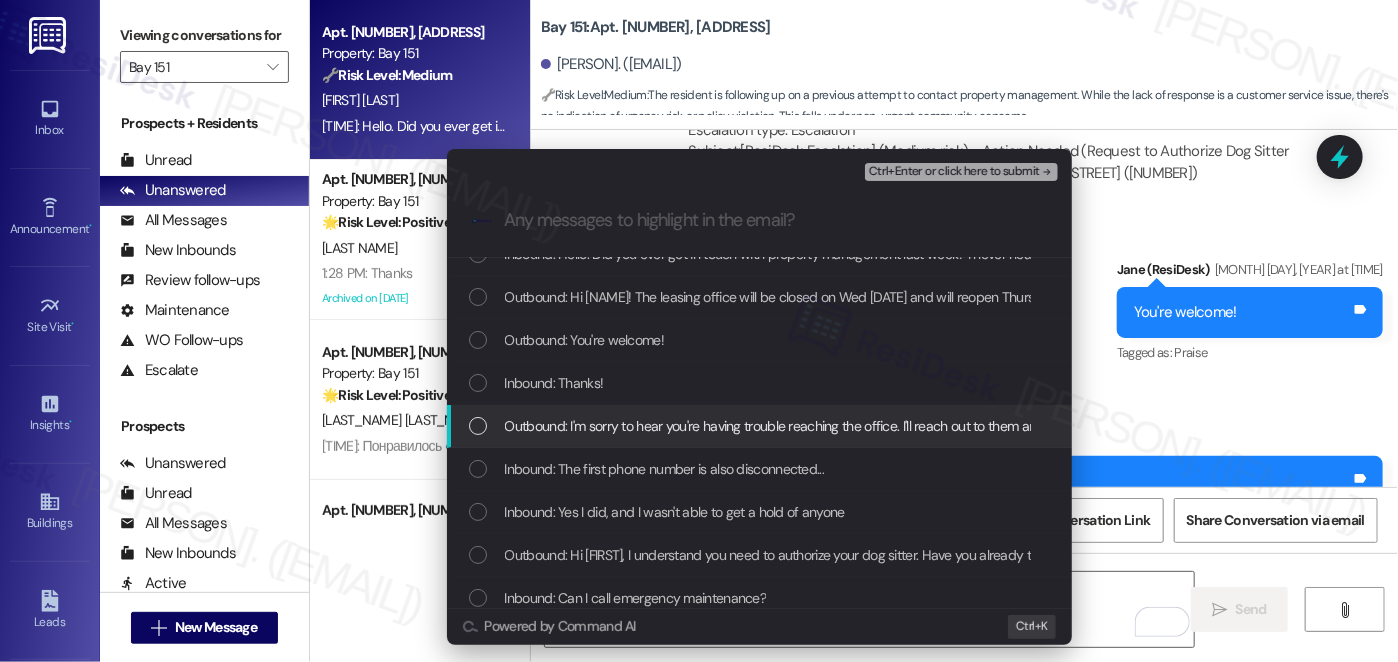 scroll, scrollTop: 100, scrollLeft: 0, axis: vertical 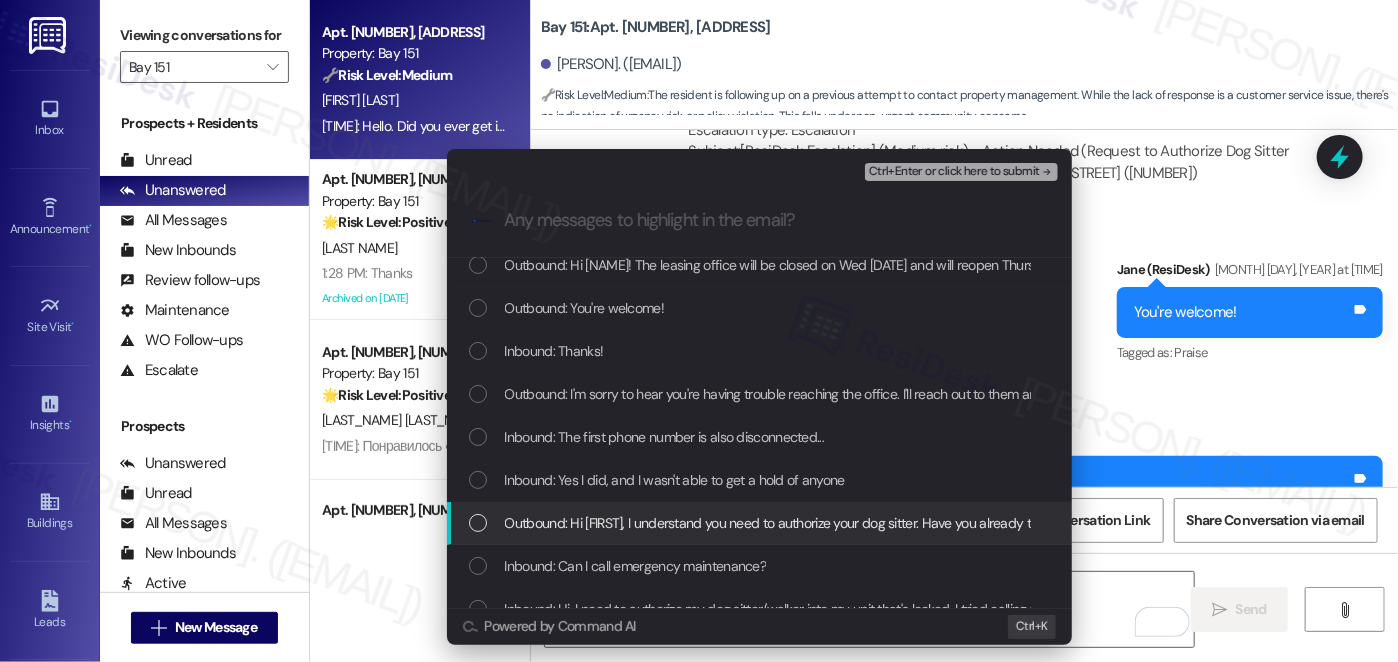 click on "Outbound: Hi [FIRST], I understand you need to authorize your dog sitter. Have you already tried calling these office phone numbers: [PHONE] or [PHONE]?" at bounding box center [948, 523] 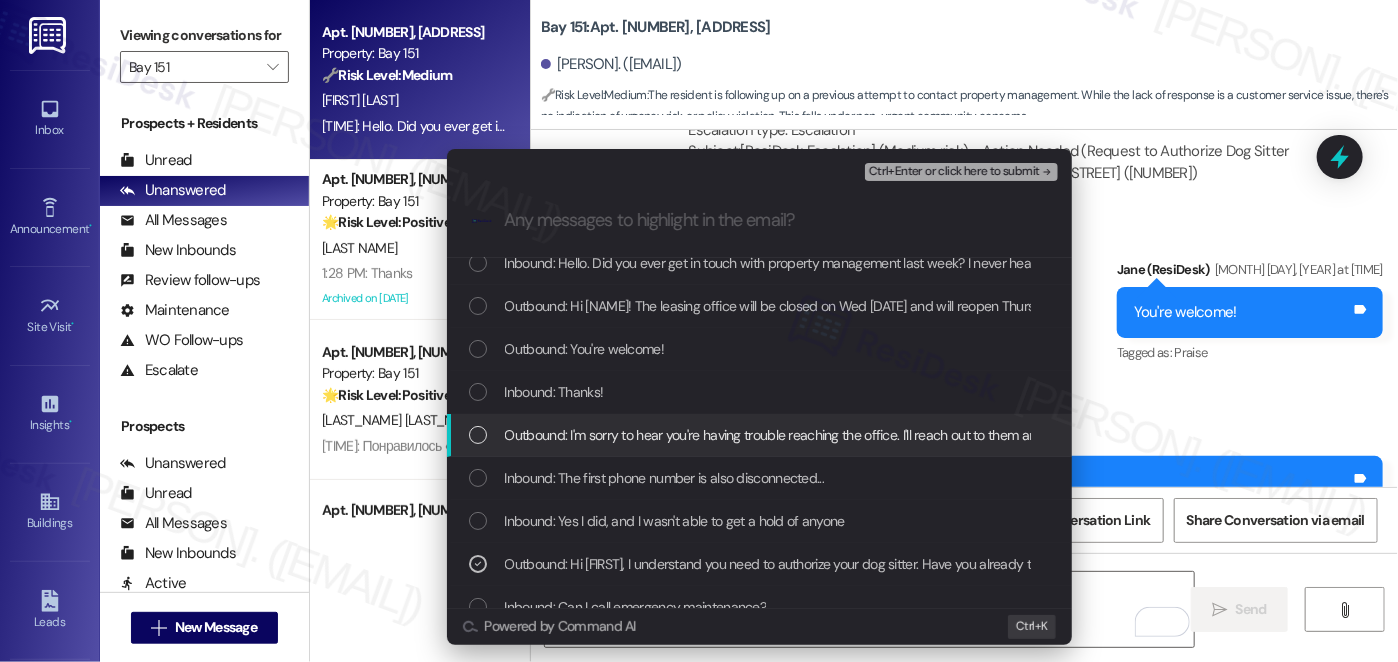 scroll, scrollTop: 0, scrollLeft: 0, axis: both 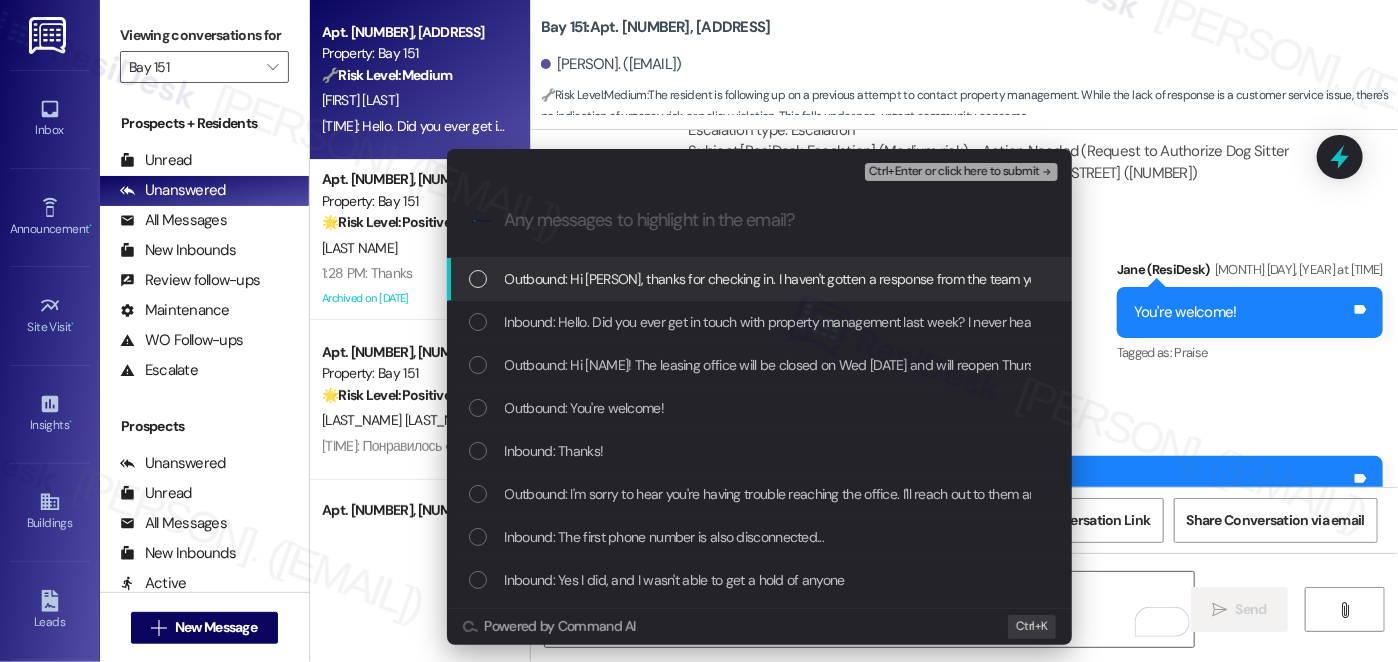 click on "Ctrl+Enter or click here to submit" at bounding box center [954, 172] 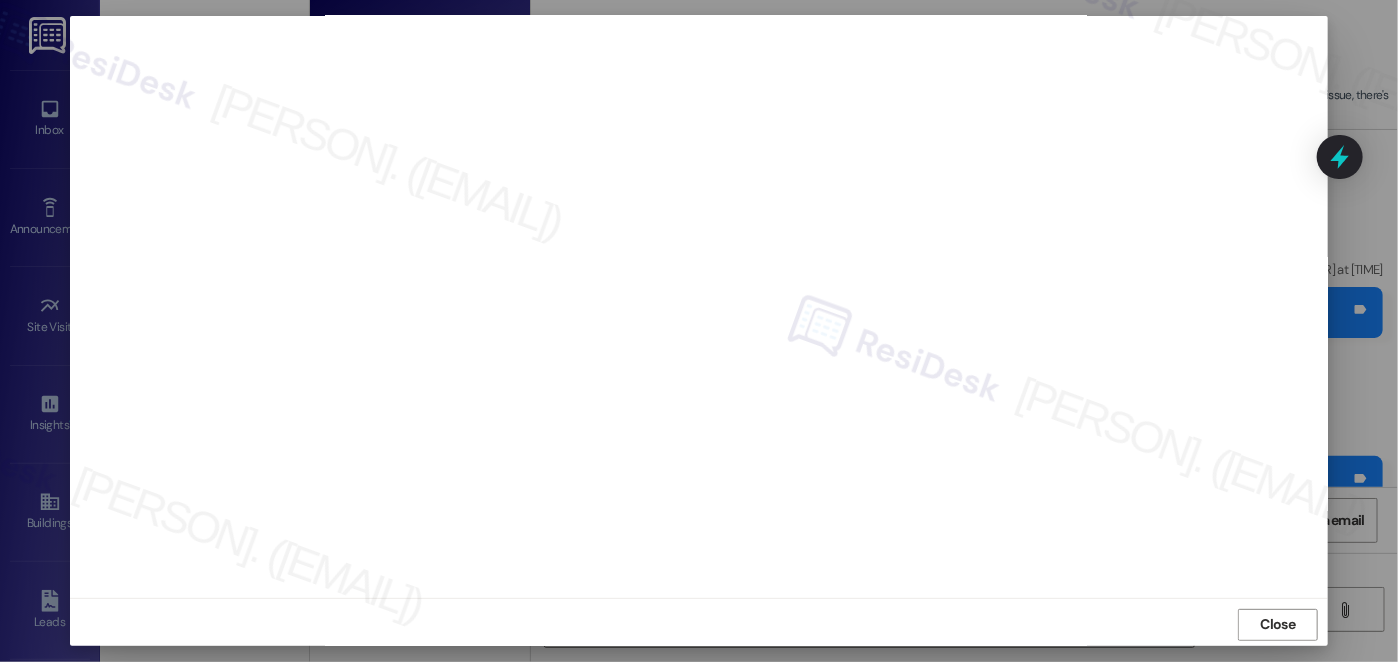 scroll, scrollTop: 18, scrollLeft: 0, axis: vertical 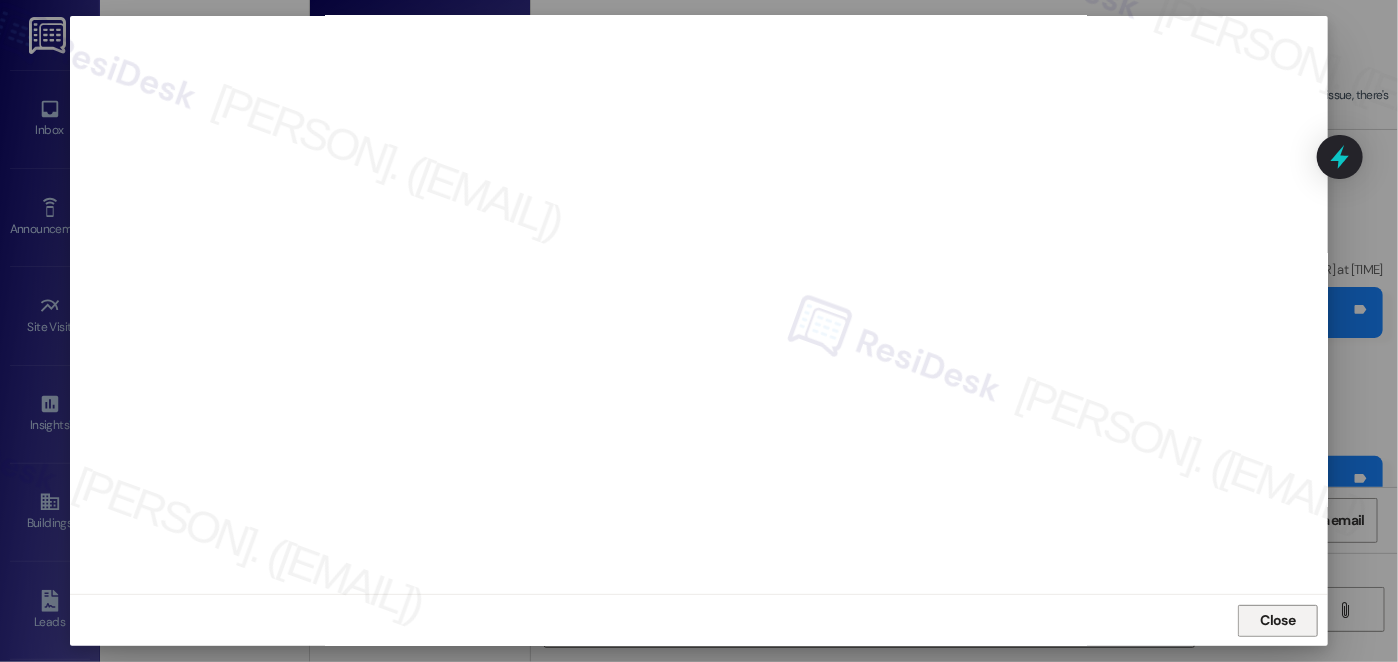 click on "Close" at bounding box center (1278, 620) 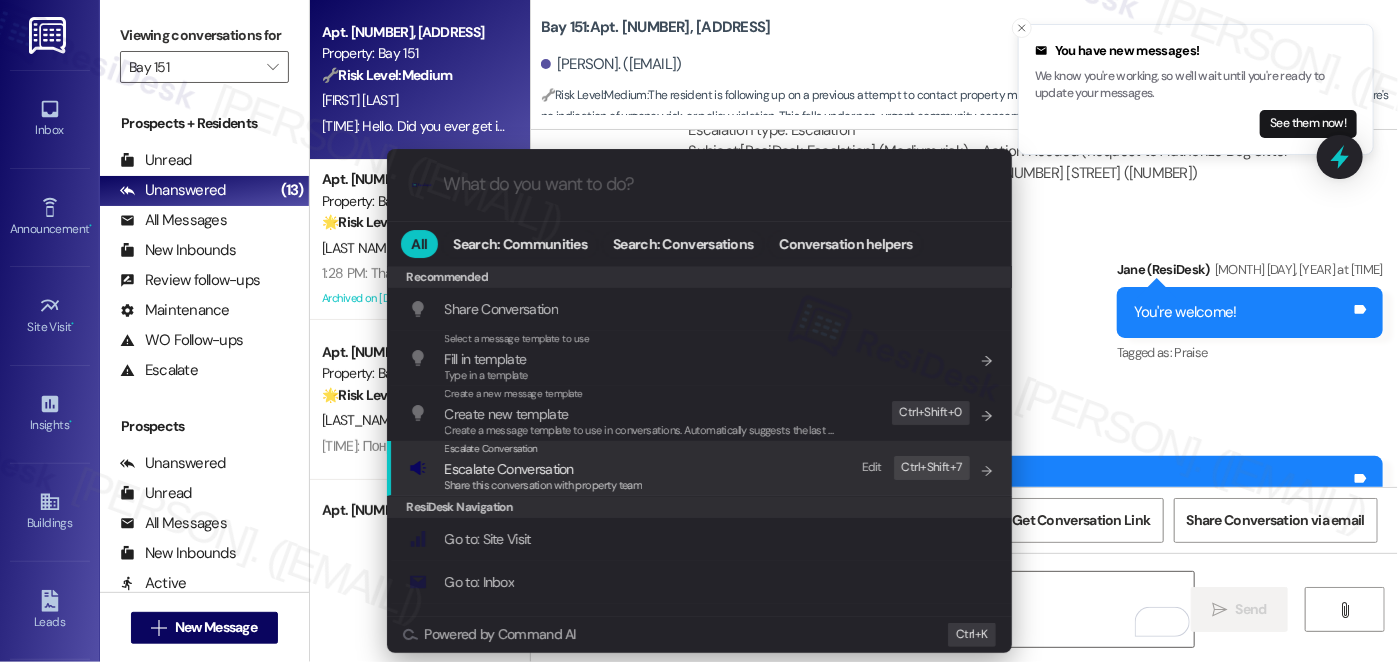click on "Share this conversation with property team" at bounding box center [544, 485] 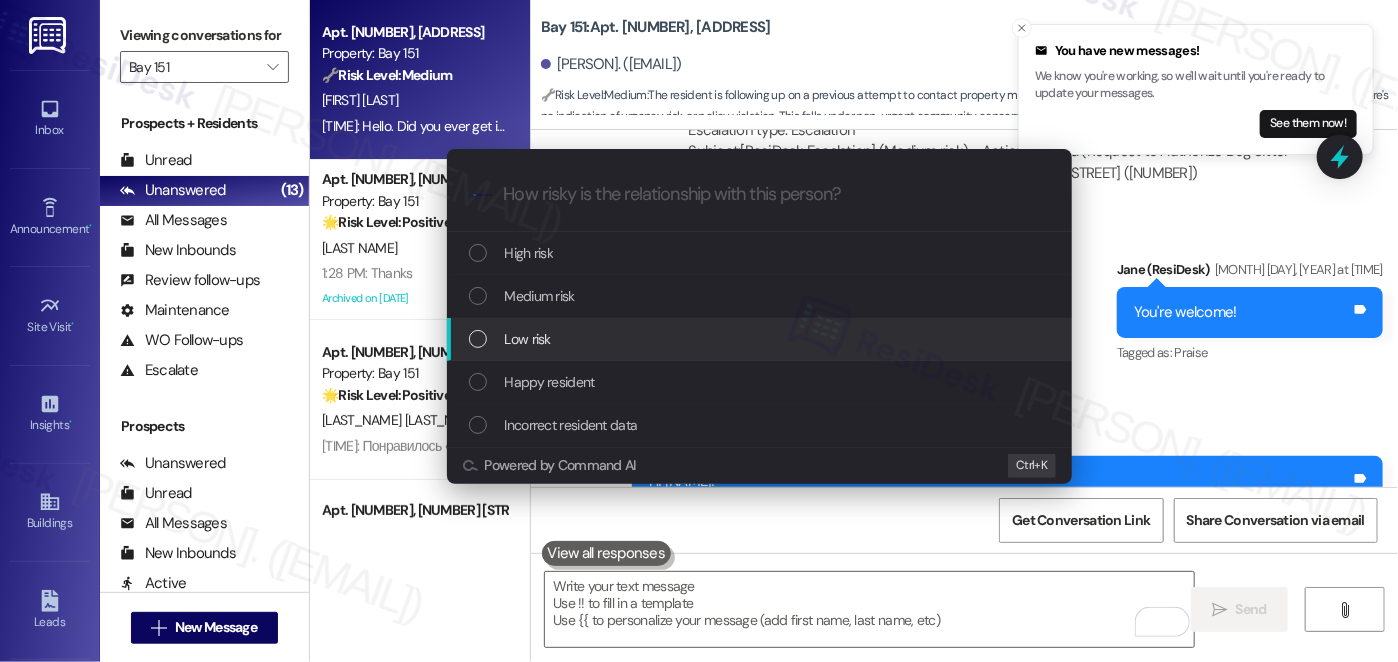 click on "Low risk" at bounding box center (528, 339) 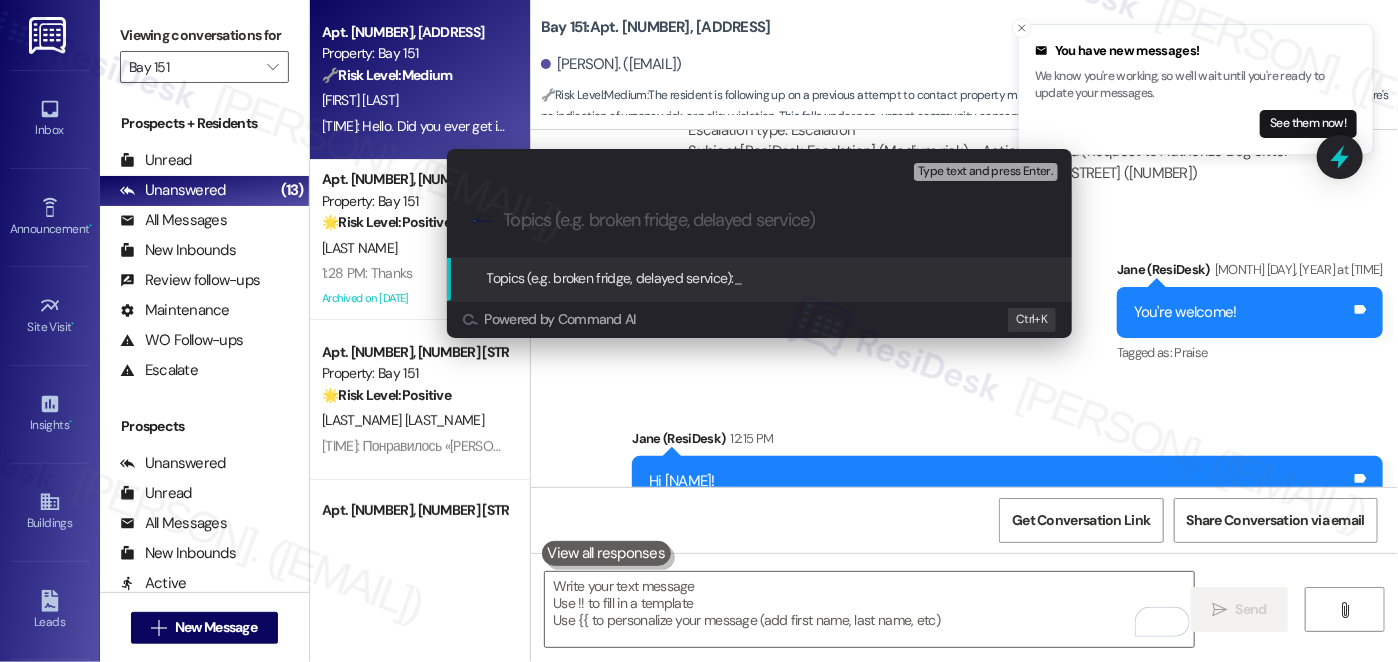 paste on "Request to Grant Access to Unit" 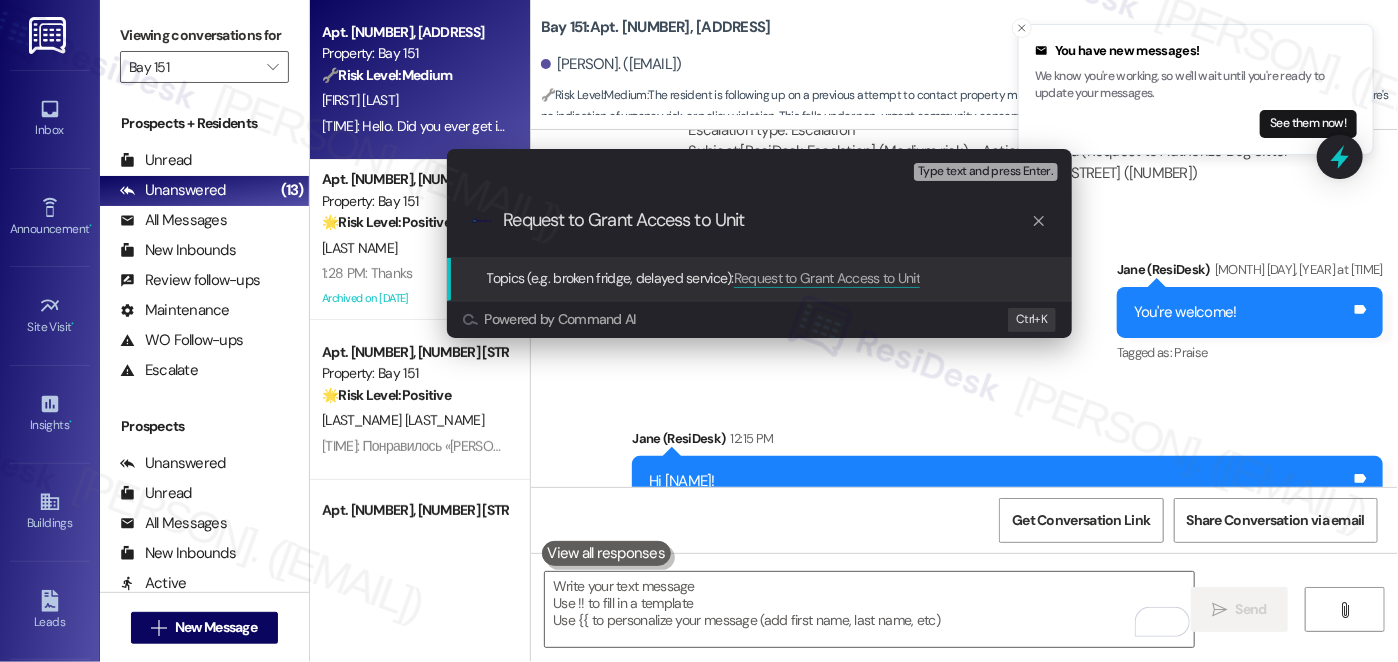 type 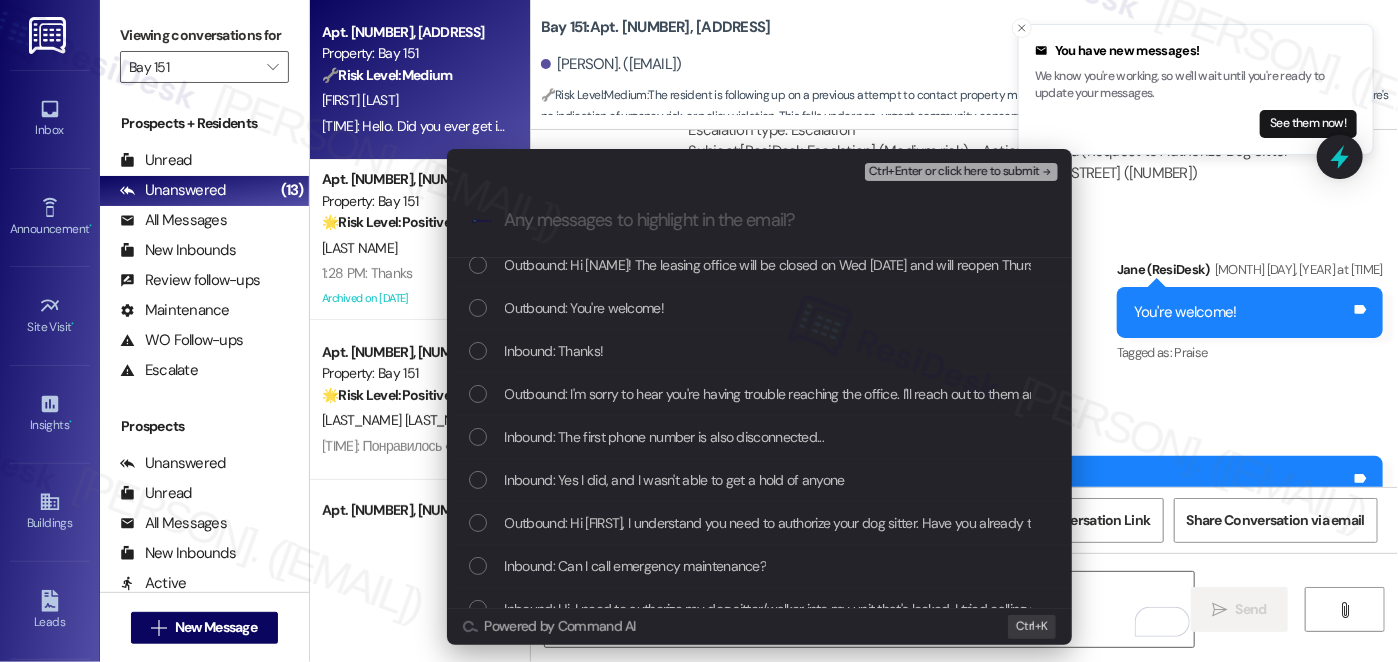 scroll, scrollTop: 300, scrollLeft: 0, axis: vertical 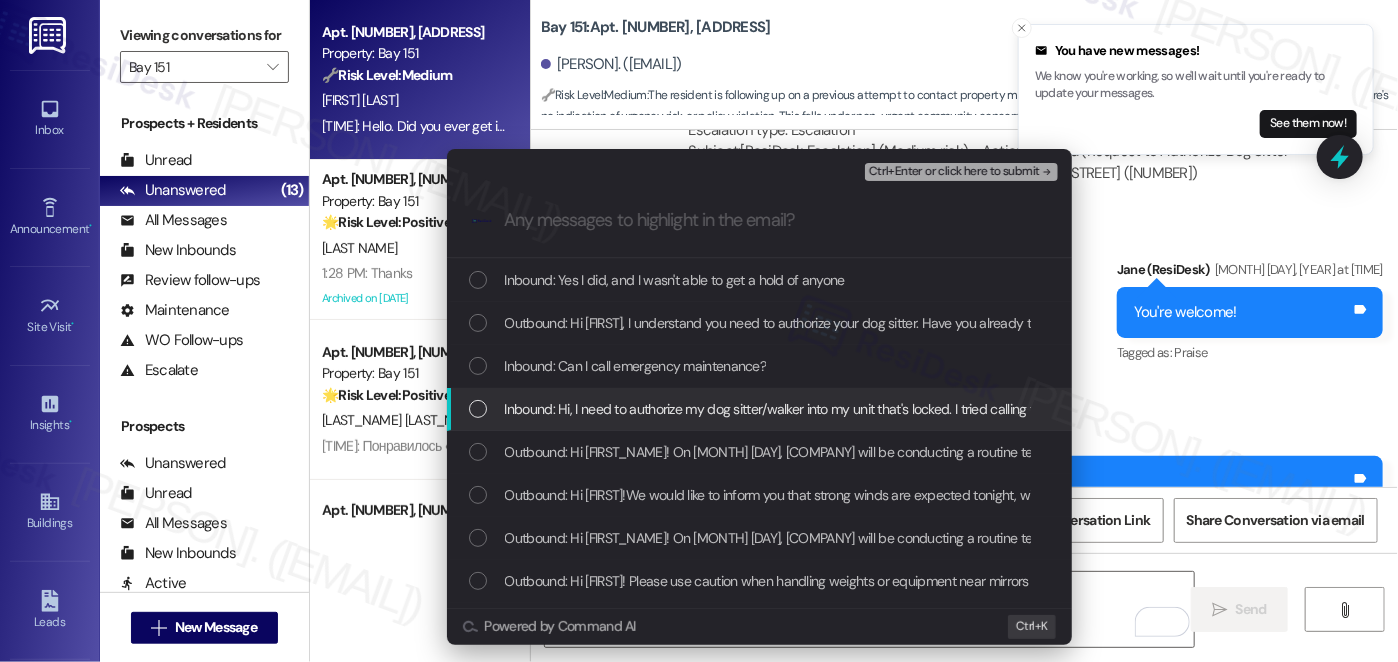 click on "Inbound: Hi, I need to authorize my dog sitter/walker into my unit that's locked. I tried calling the leasing and property management offices and no one answered. Are you able to assist me?" at bounding box center (1045, 409) 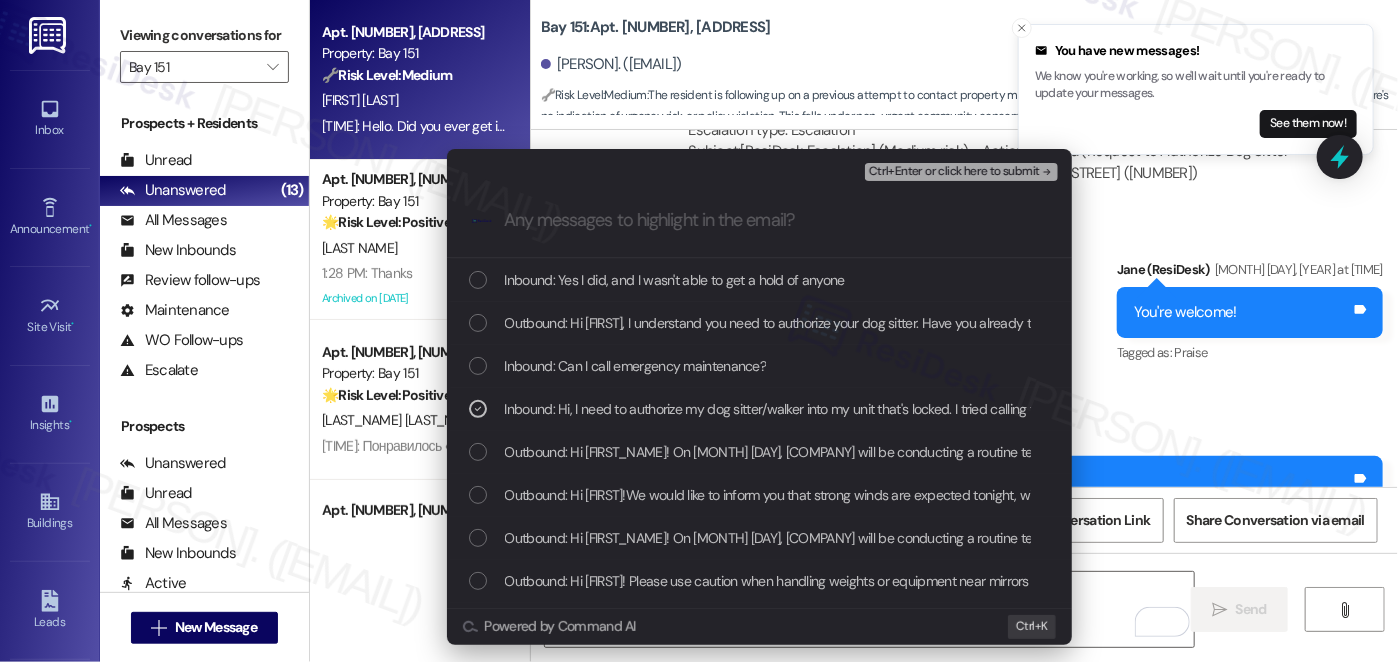 click on "Ctrl+Enter or click here to submit" at bounding box center (954, 172) 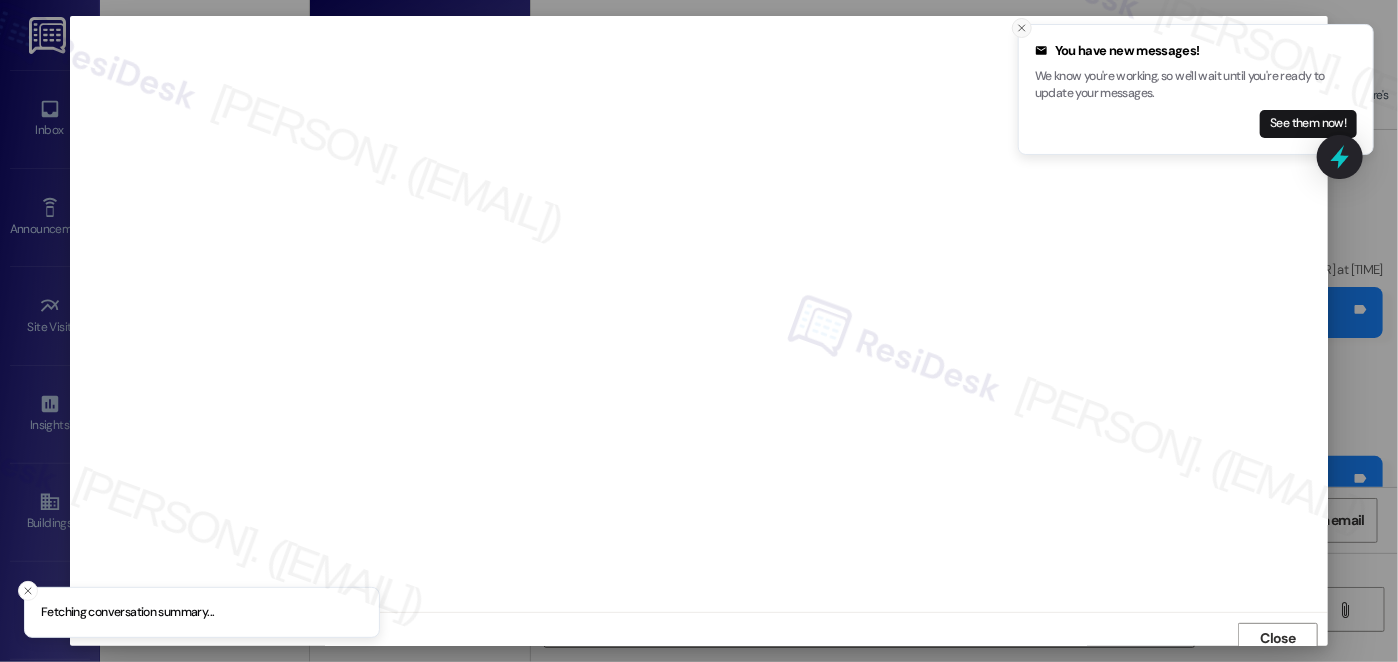 scroll, scrollTop: 8, scrollLeft: 0, axis: vertical 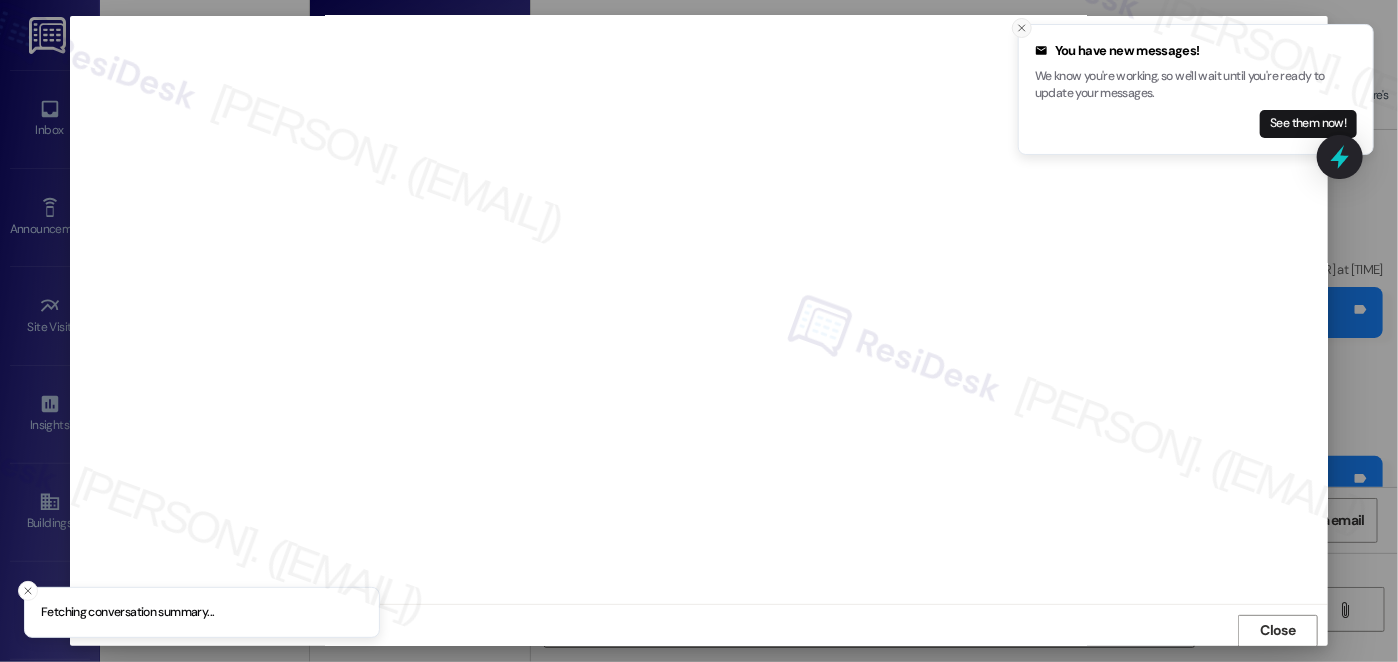 click 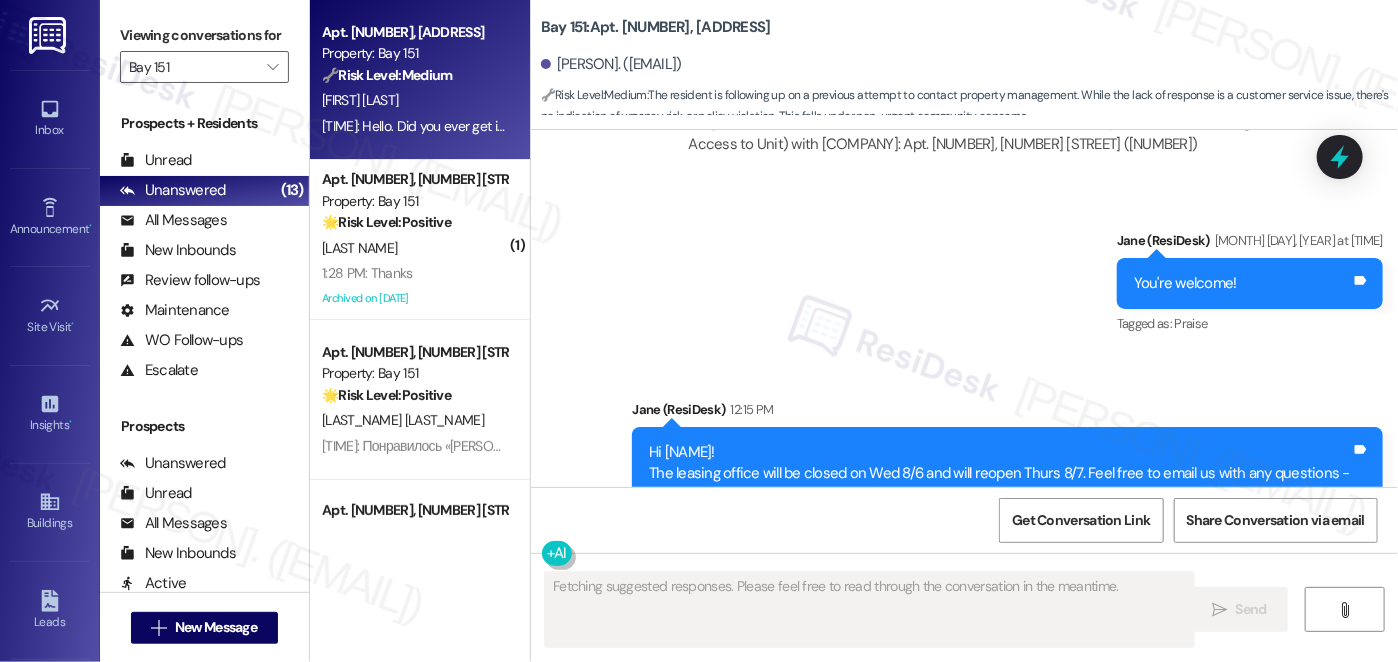 scroll, scrollTop: 55509, scrollLeft: 0, axis: vertical 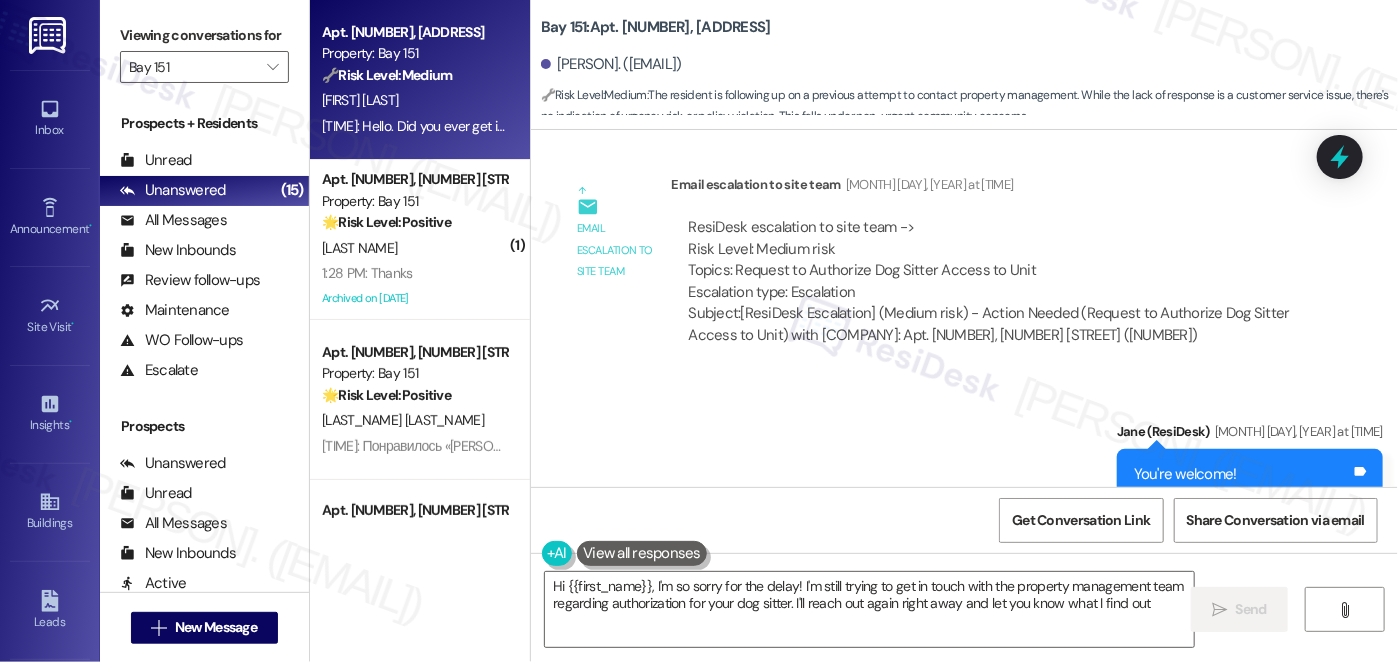 type on "Hi [PERSON], I'm so sorry for the delay! I'm still trying to get in touch with the property management team regarding authorization for your dog sitter. I'll reach out again right away and let you know what I find out." 